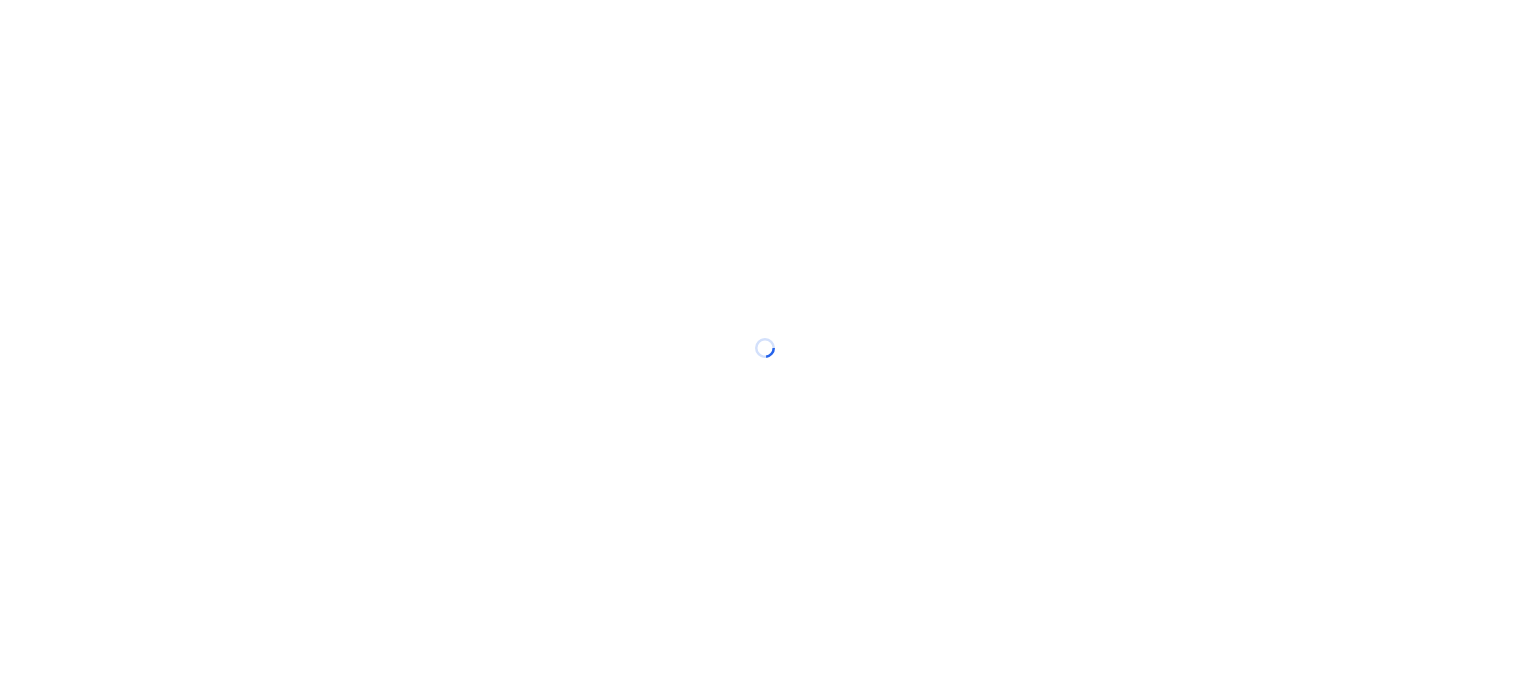 scroll, scrollTop: 0, scrollLeft: 0, axis: both 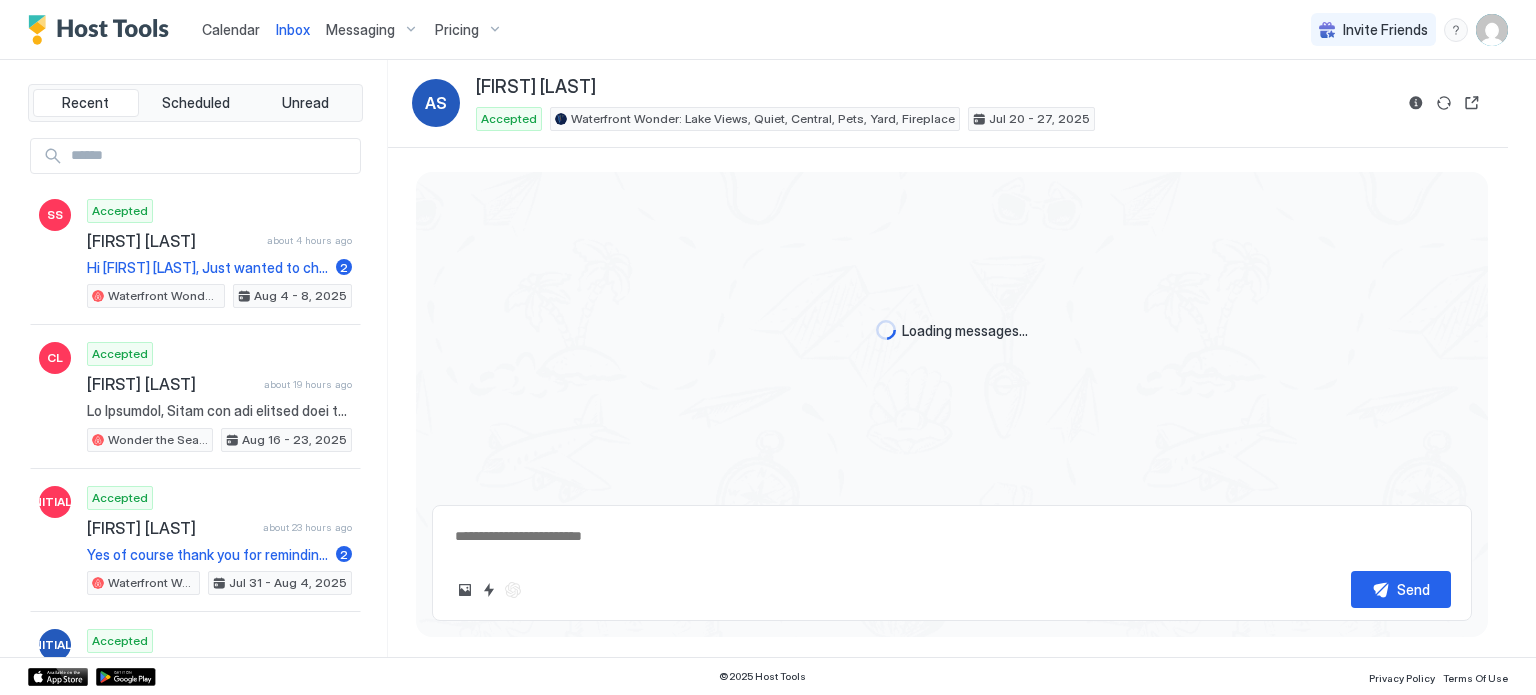 type on "*" 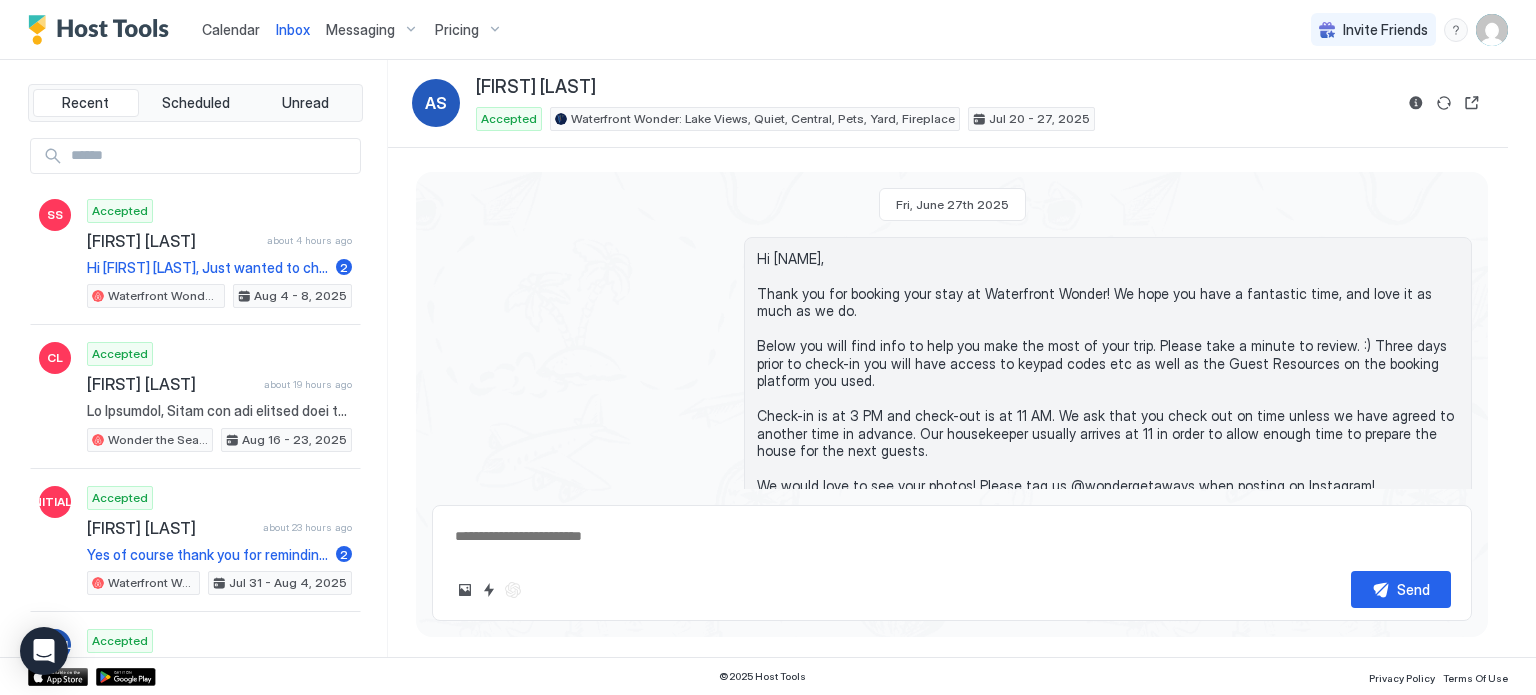 scroll, scrollTop: 4072, scrollLeft: 0, axis: vertical 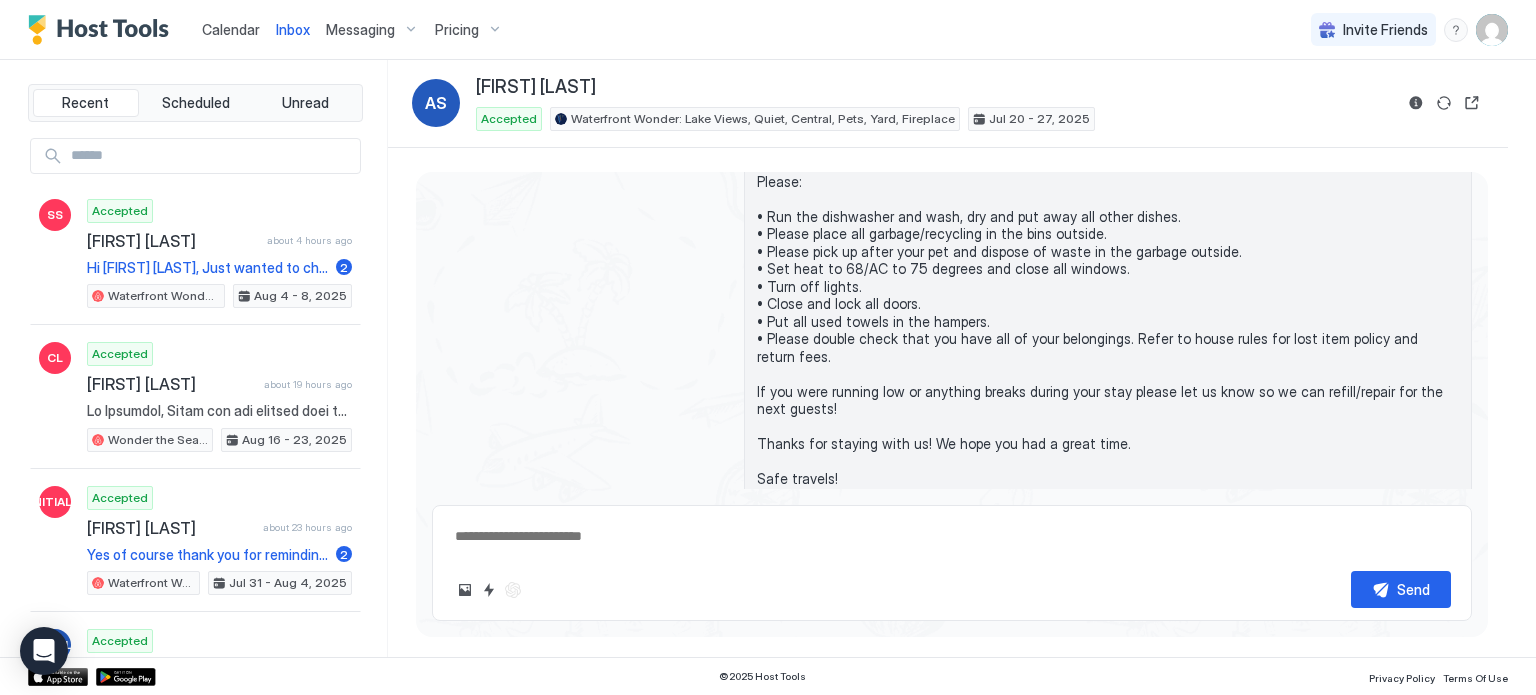 click on "Calendar" at bounding box center (231, 29) 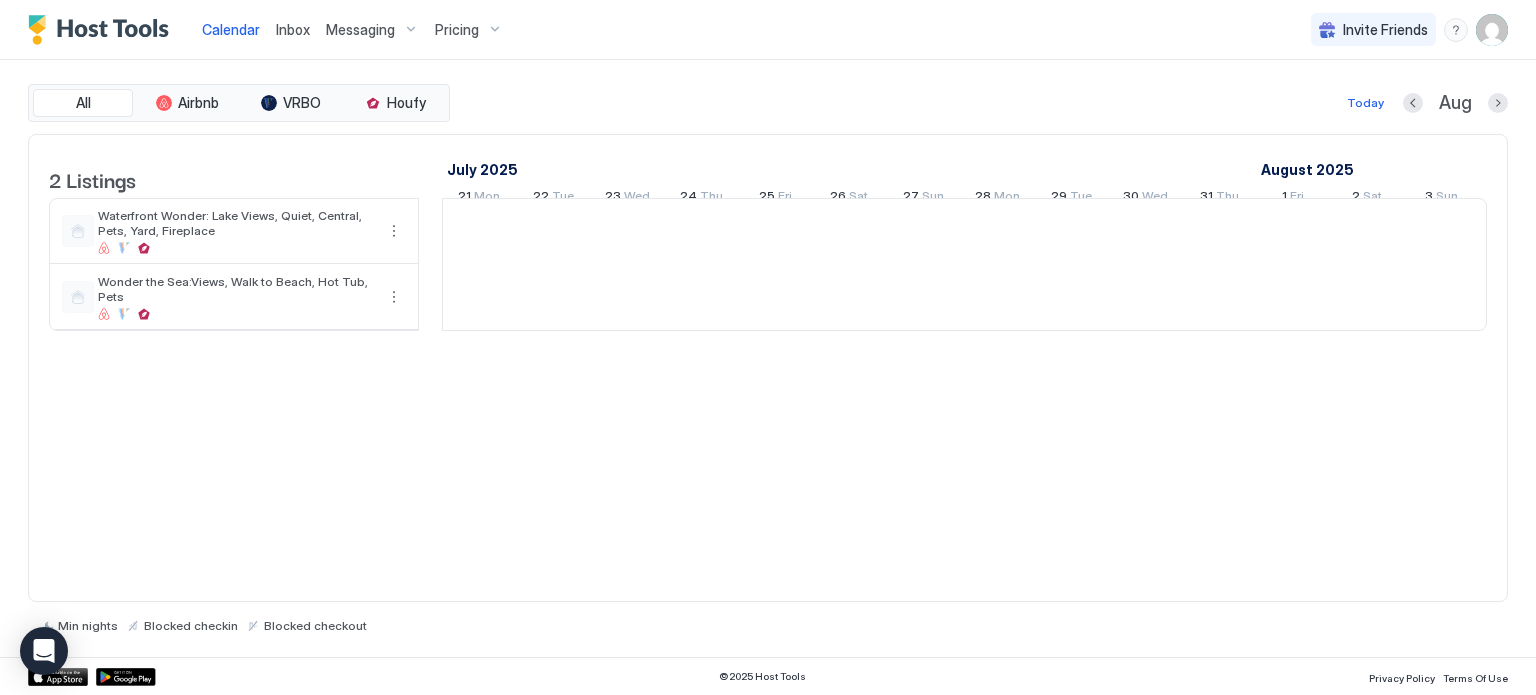 scroll, scrollTop: 0, scrollLeft: 1111, axis: horizontal 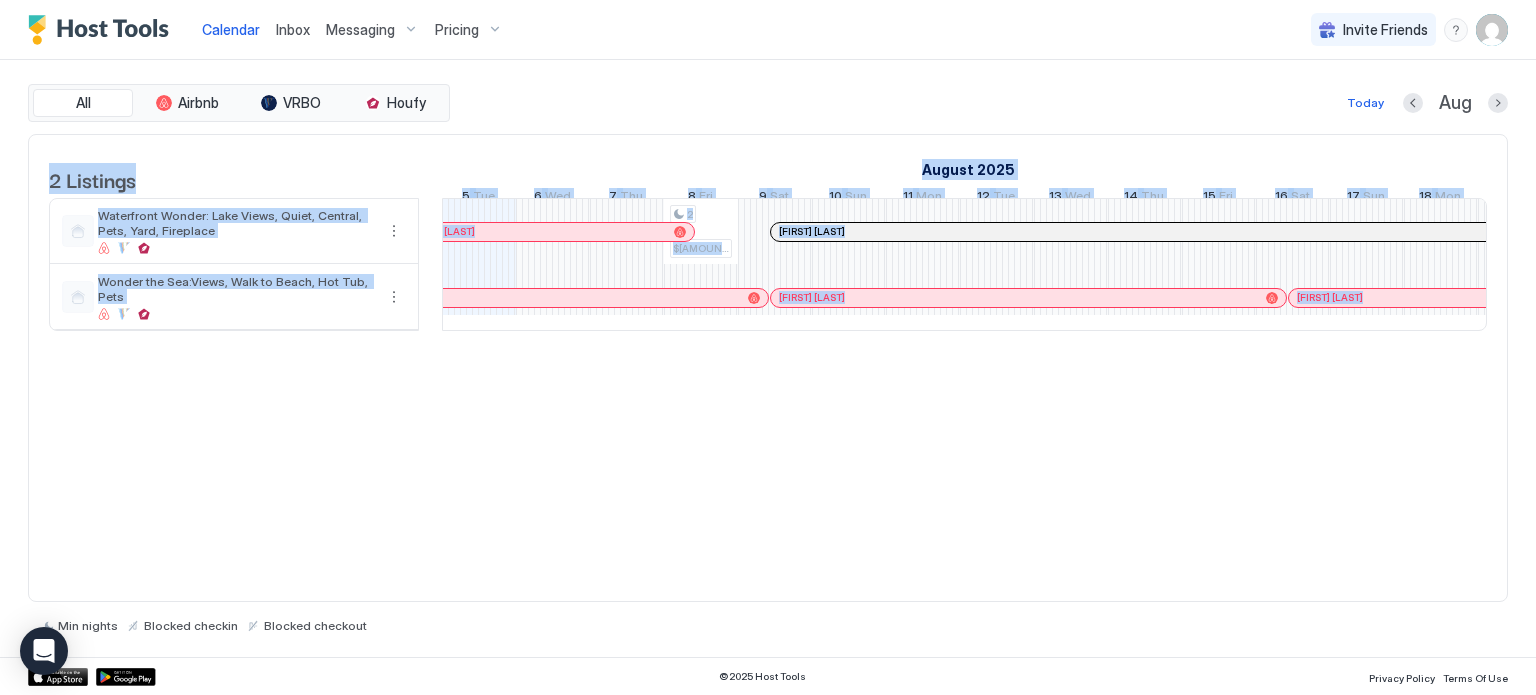 drag, startPoint x: 984, startPoint y: 361, endPoint x: 1098, endPoint y: 352, distance: 114.35471 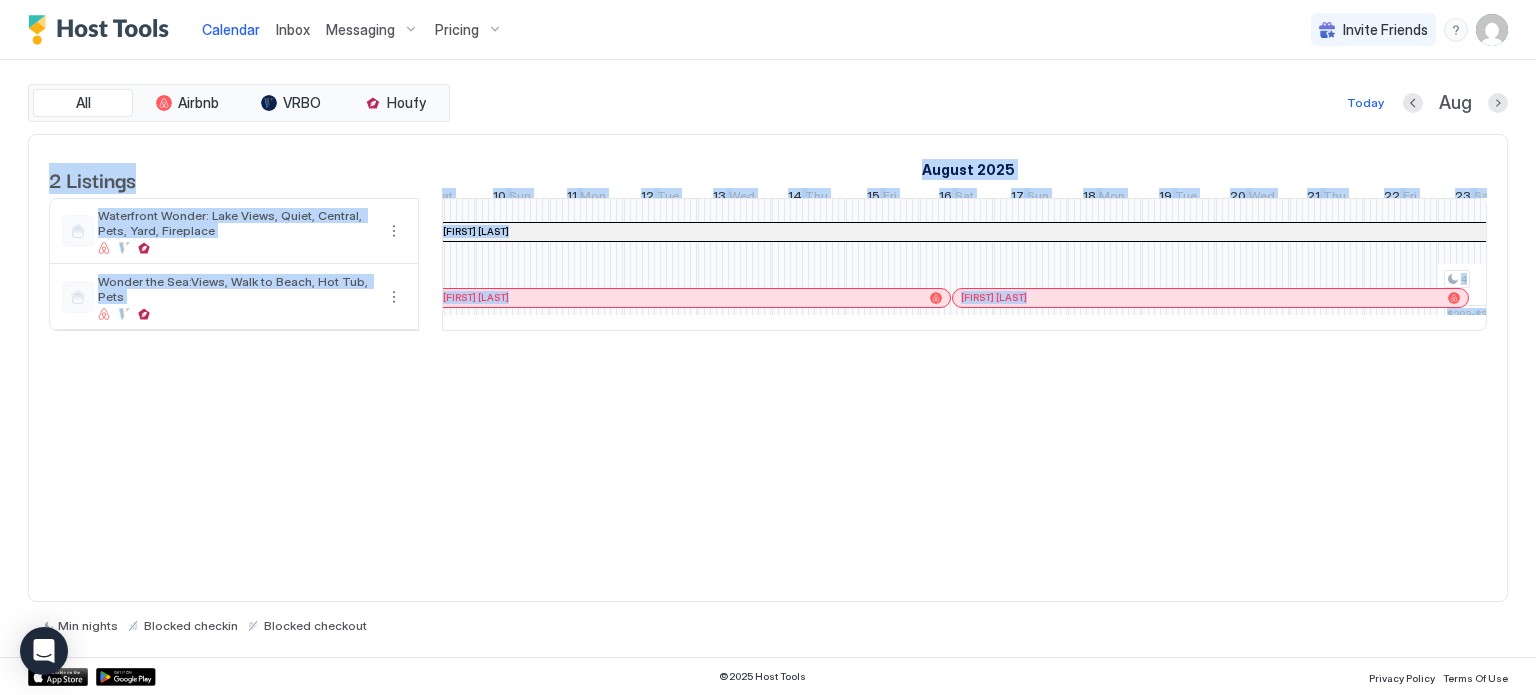 scroll, scrollTop: 0, scrollLeft: 1770, axis: horizontal 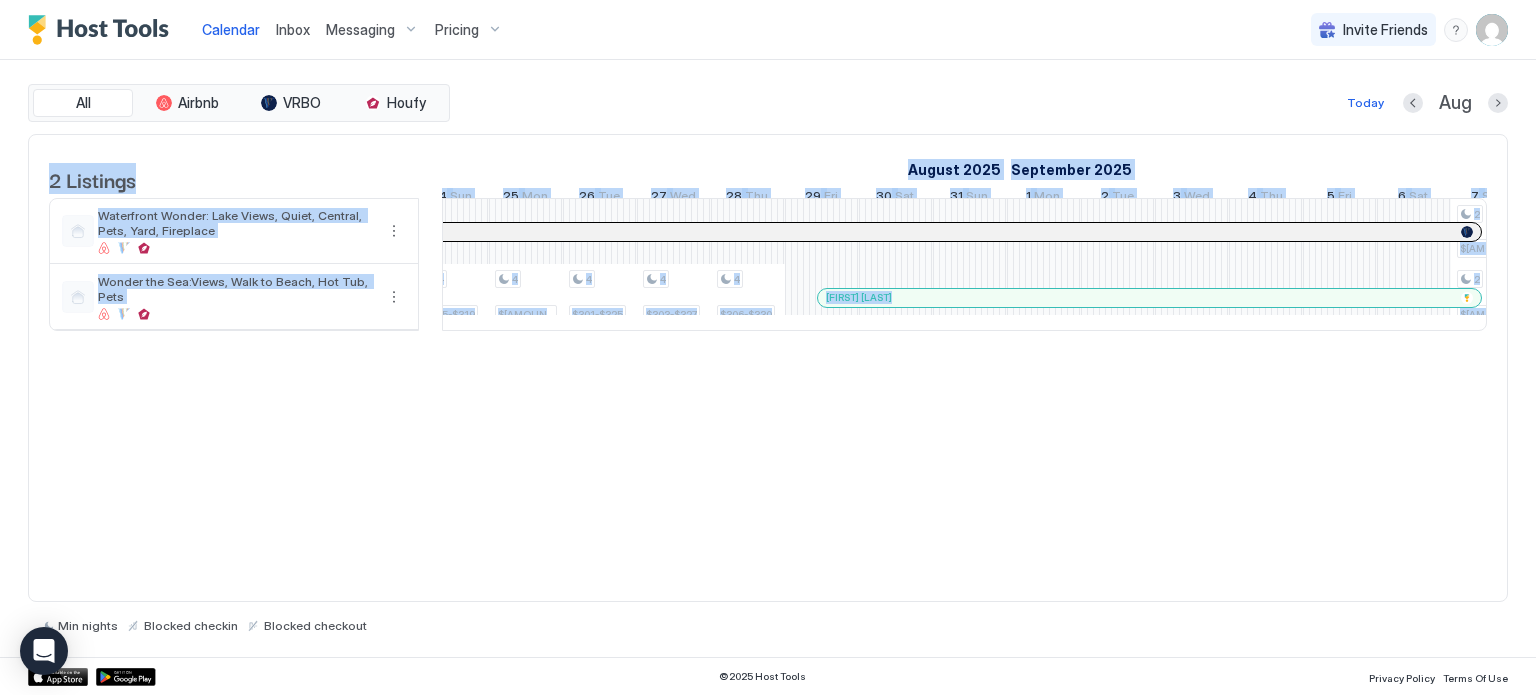 click at bounding box center [873, 298] 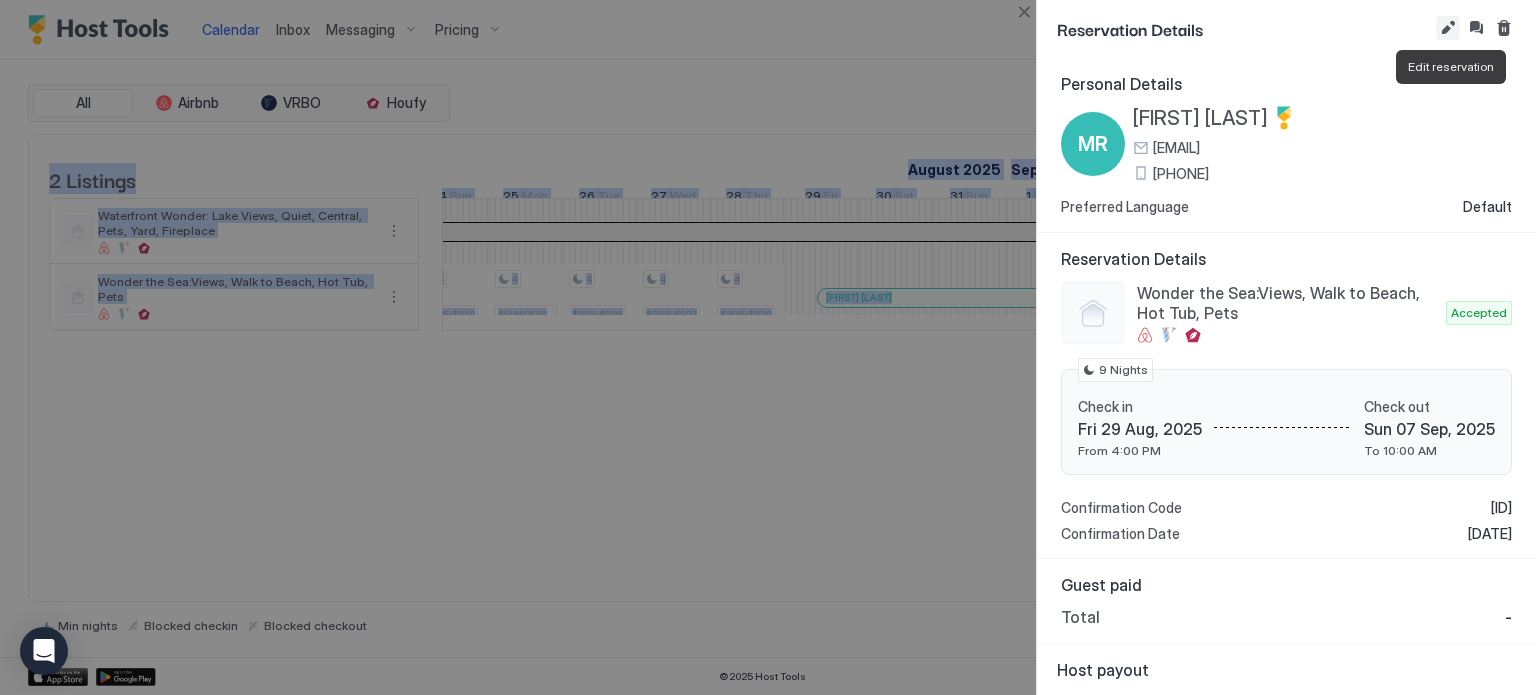 click at bounding box center (1448, 28) 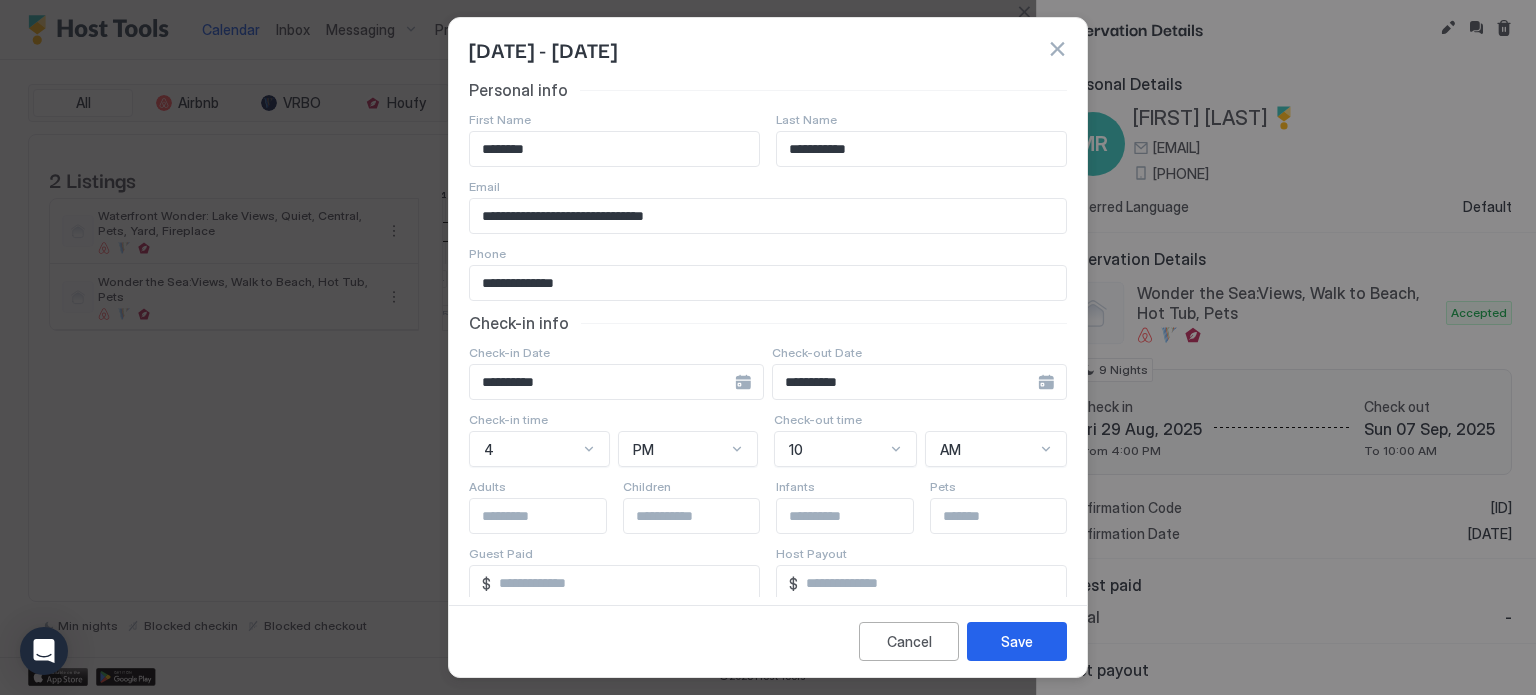 click on "**********" at bounding box center [602, 382] 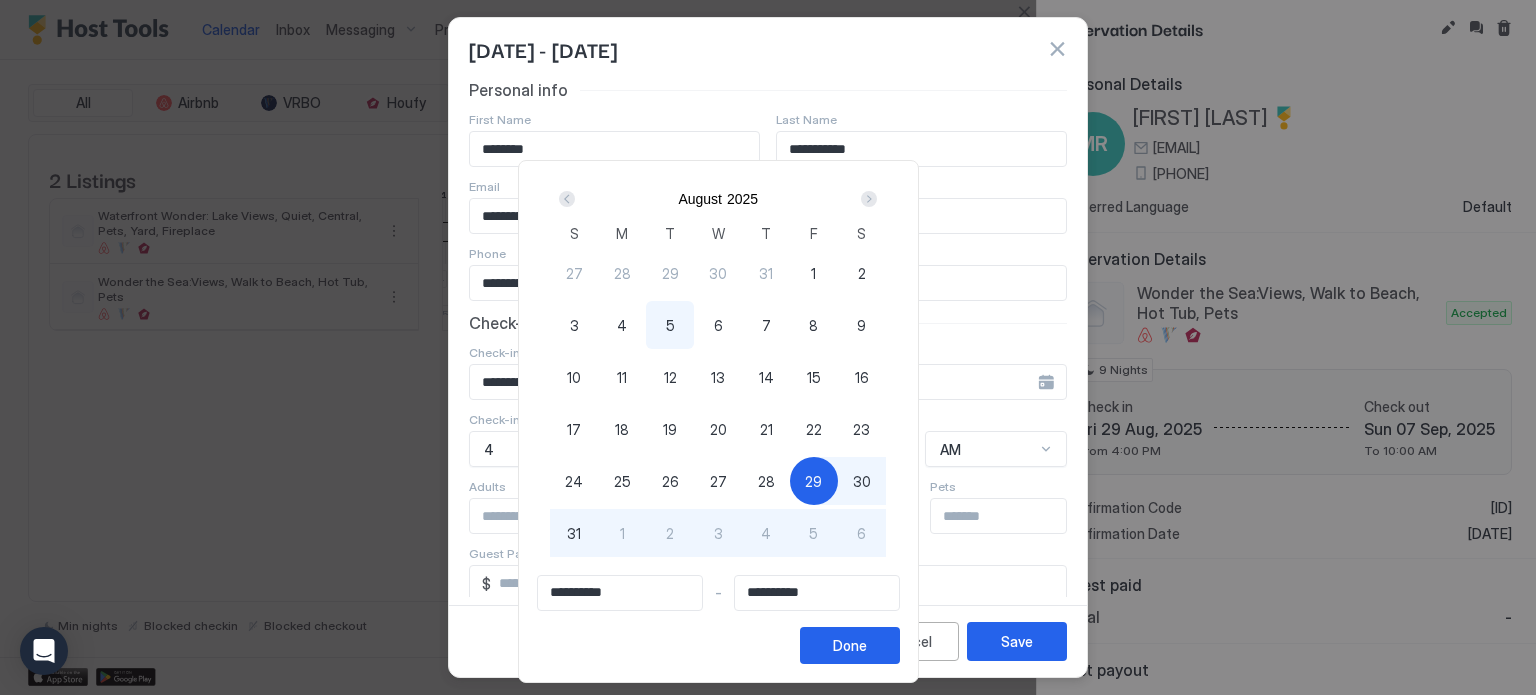 click on "30" at bounding box center [862, 481] 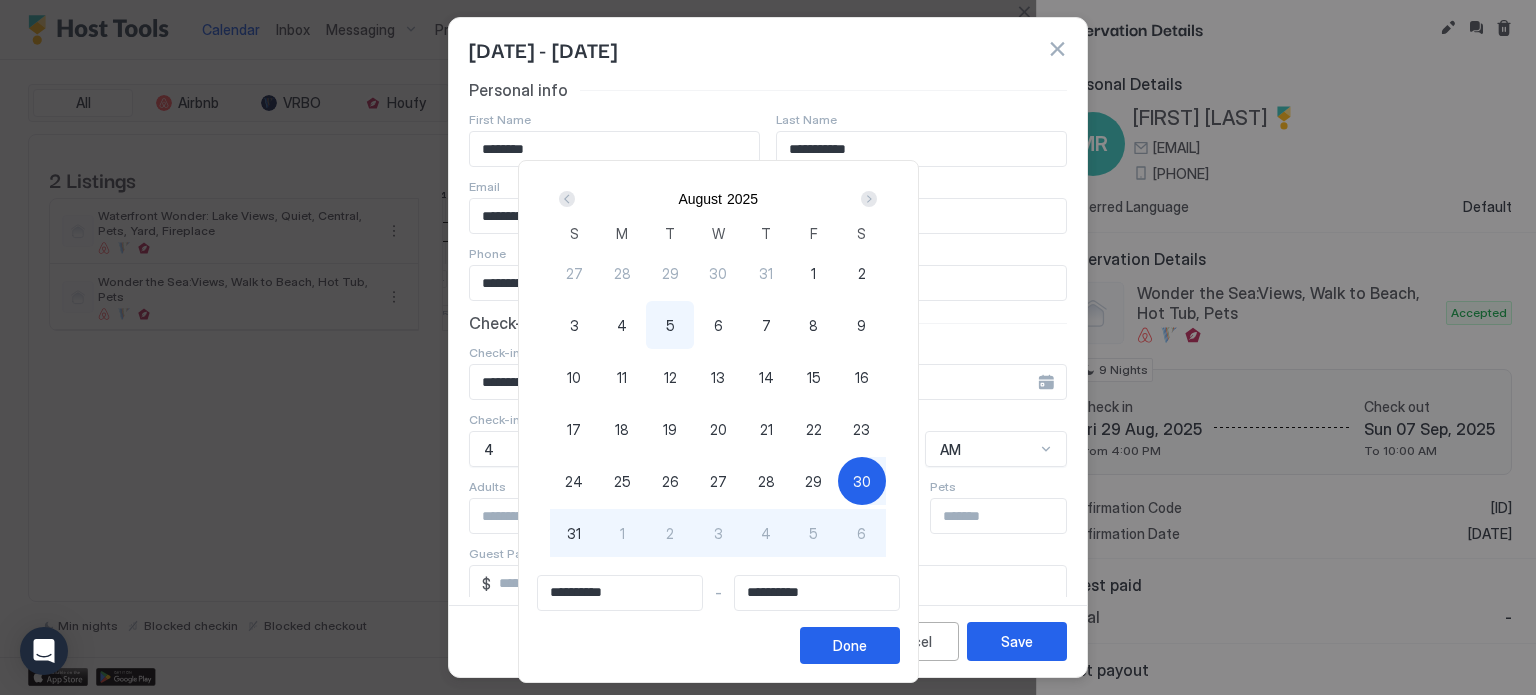 click on "Done" at bounding box center [850, 645] 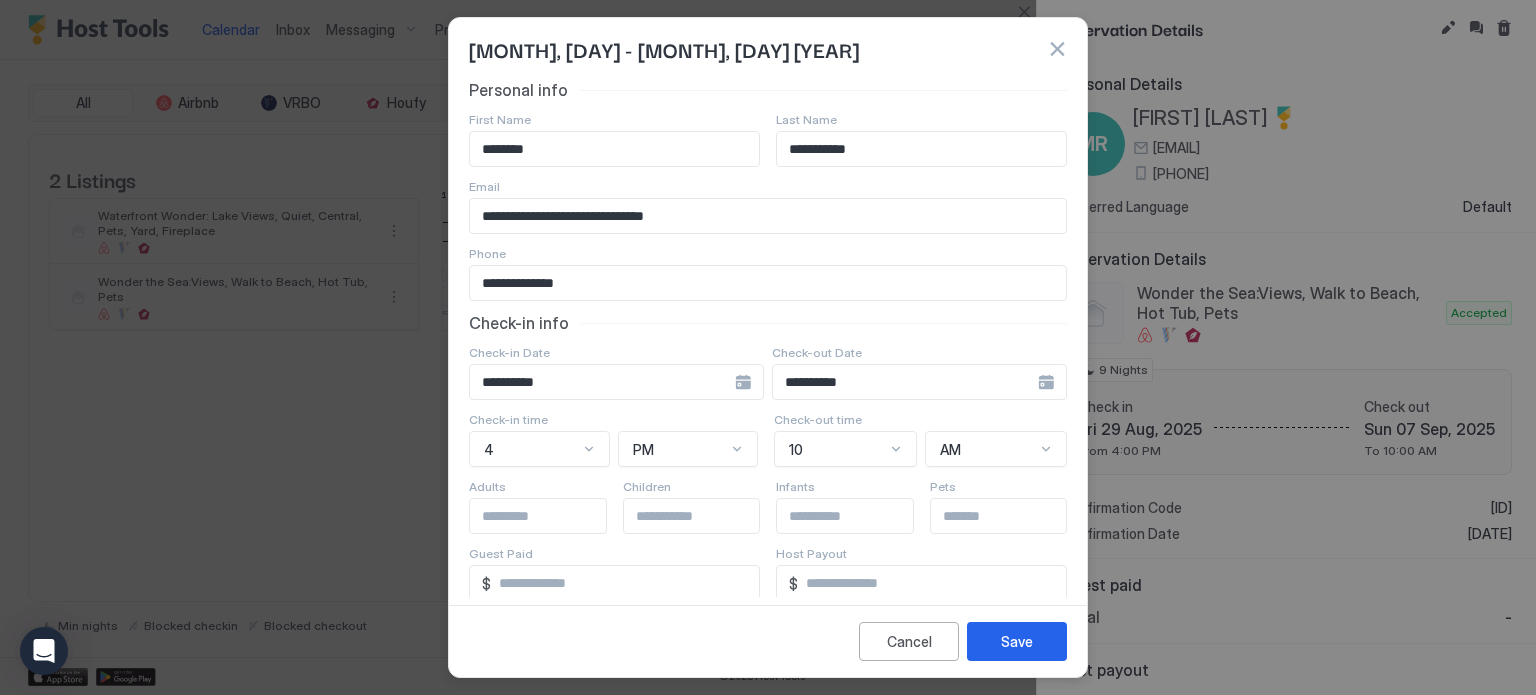 click on "**********" at bounding box center [602, 382] 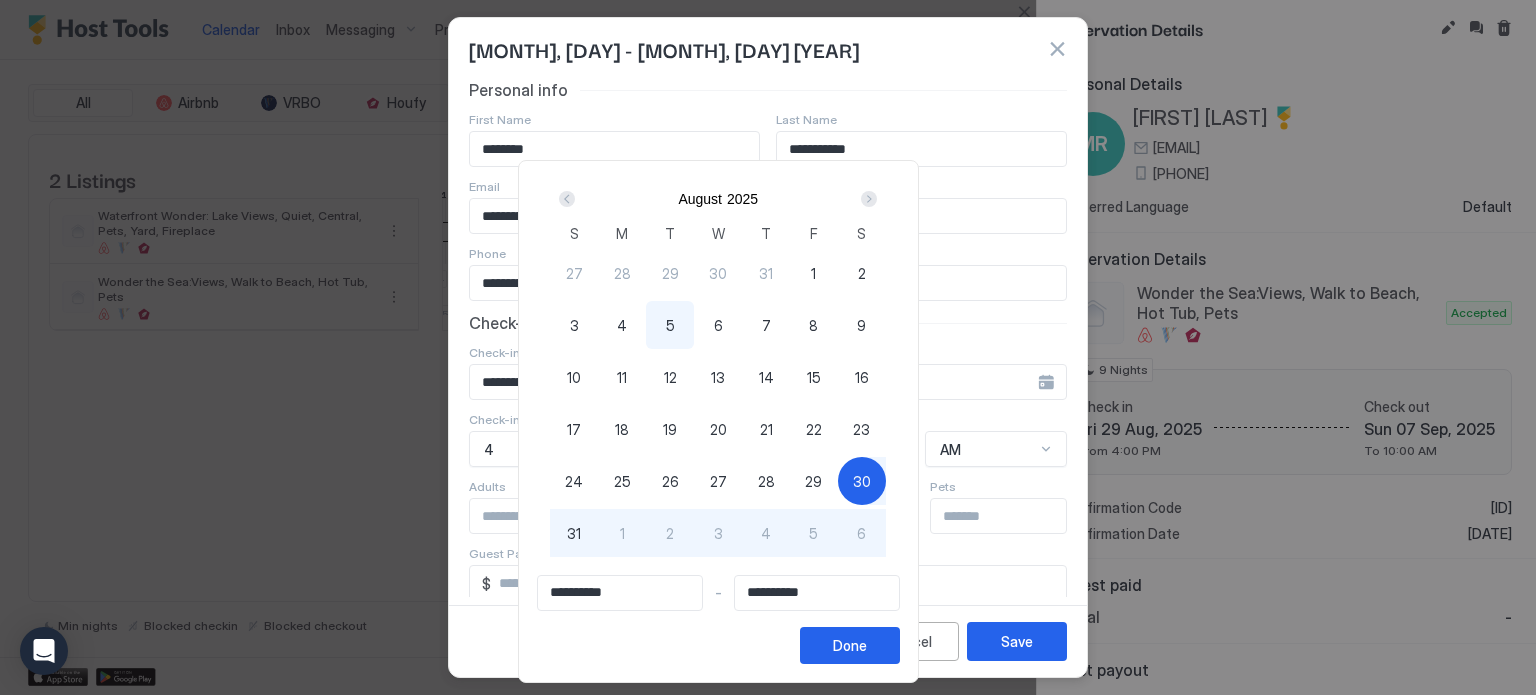 click at bounding box center [869, 199] 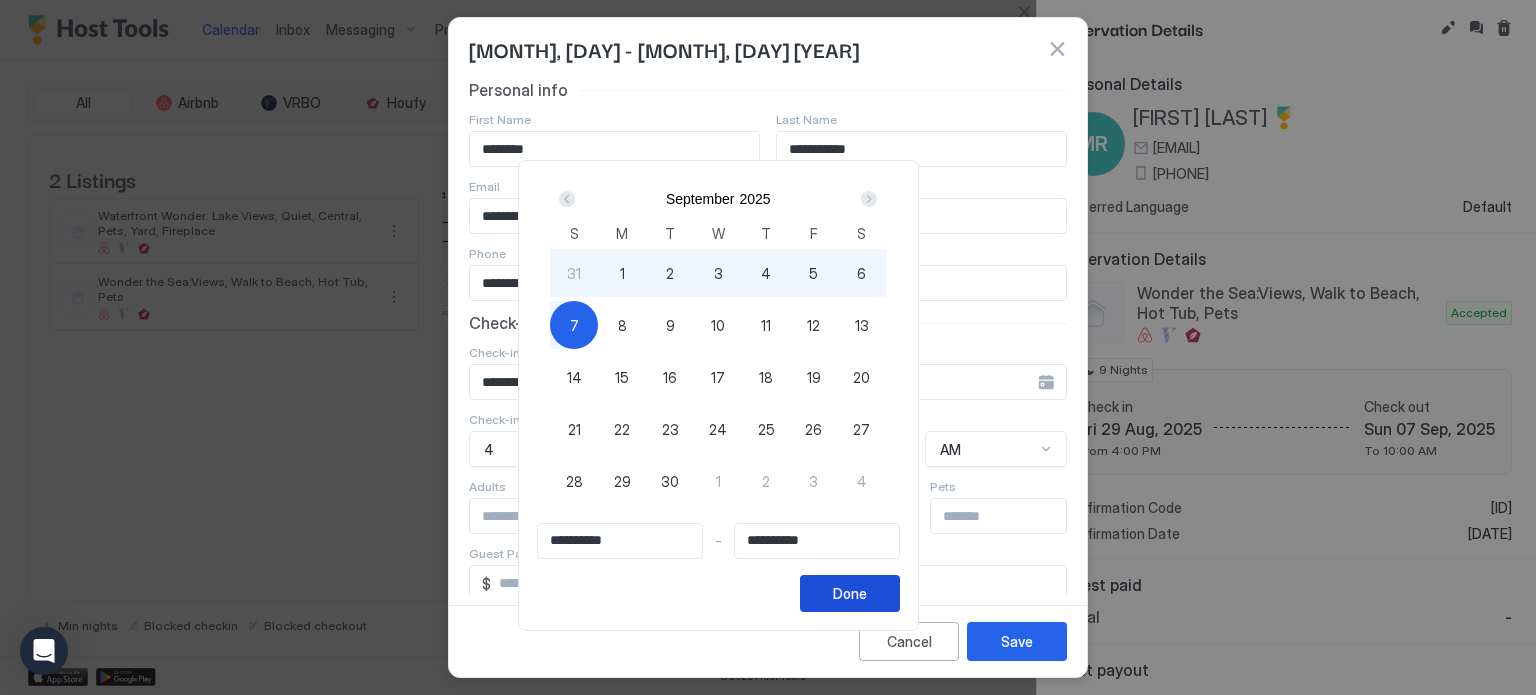click on "Done" at bounding box center (850, 593) 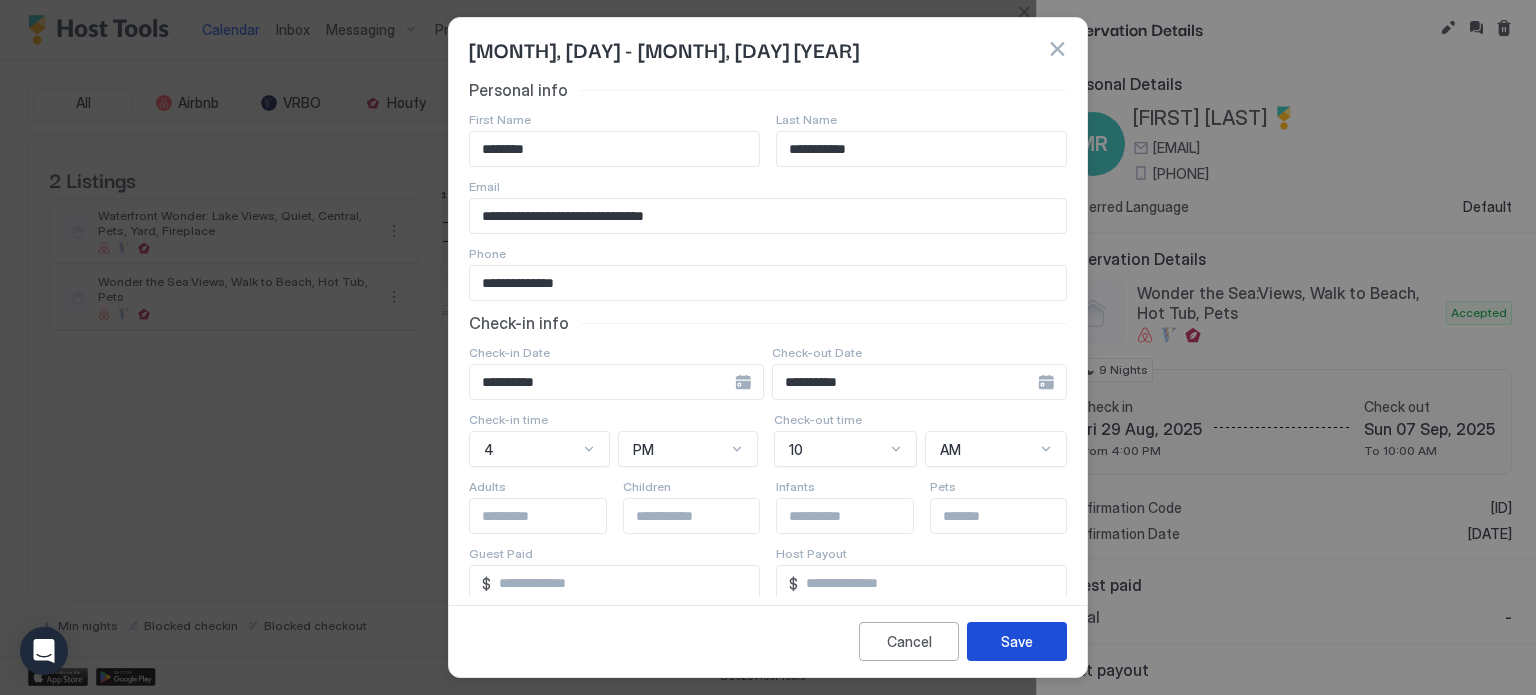 click on "Save" at bounding box center [1017, 641] 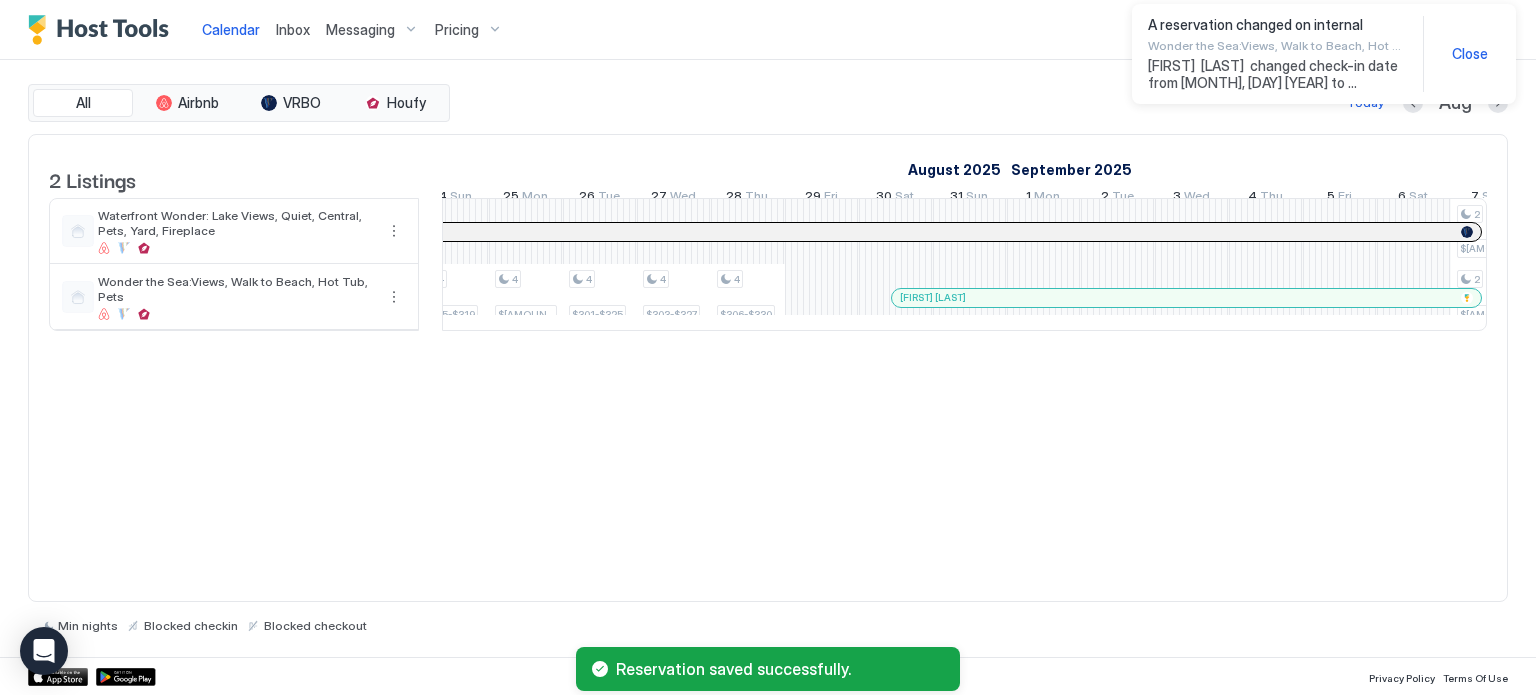 click on "Pricing" at bounding box center (469, 30) 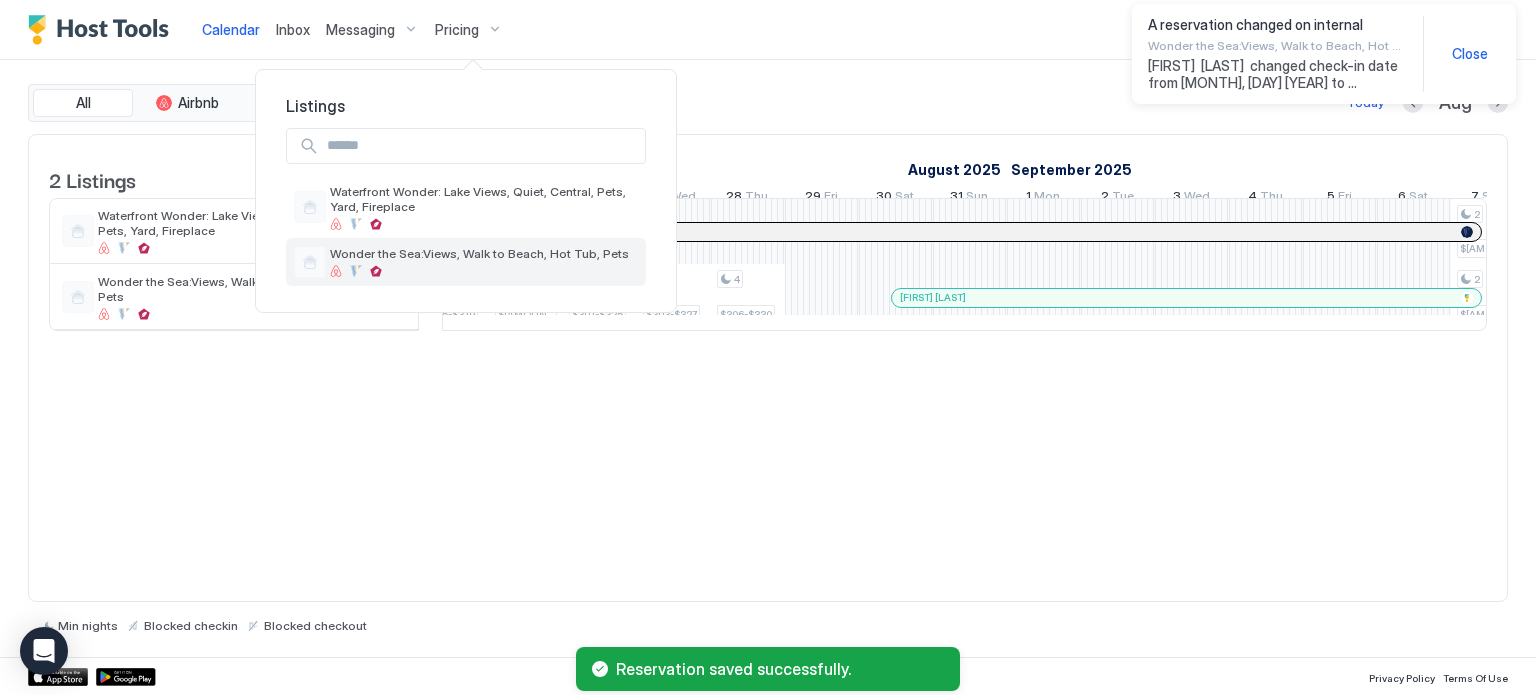click on "Wonder the Sea:Views, Walk to Beach, Hot Tub, Pets" at bounding box center (479, 261) 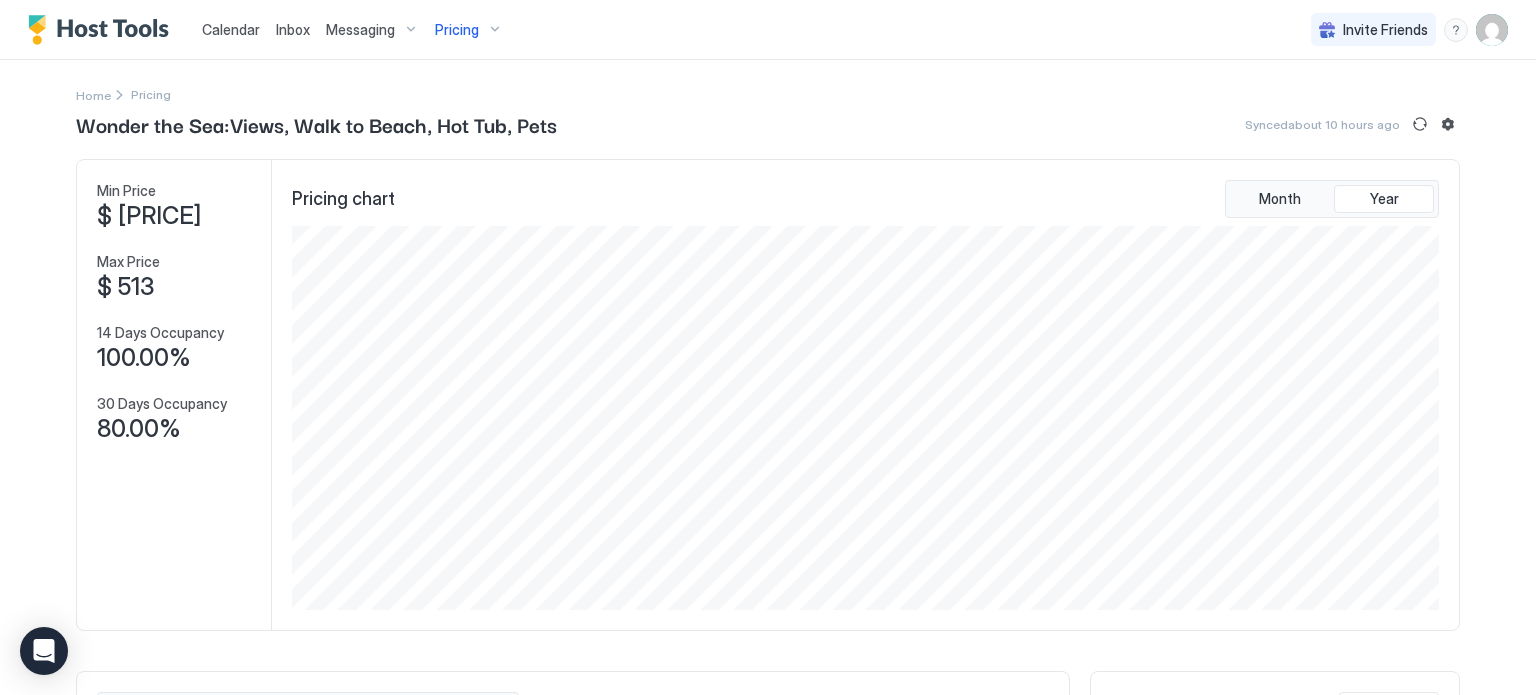 scroll, scrollTop: 999616, scrollLeft: 998848, axis: both 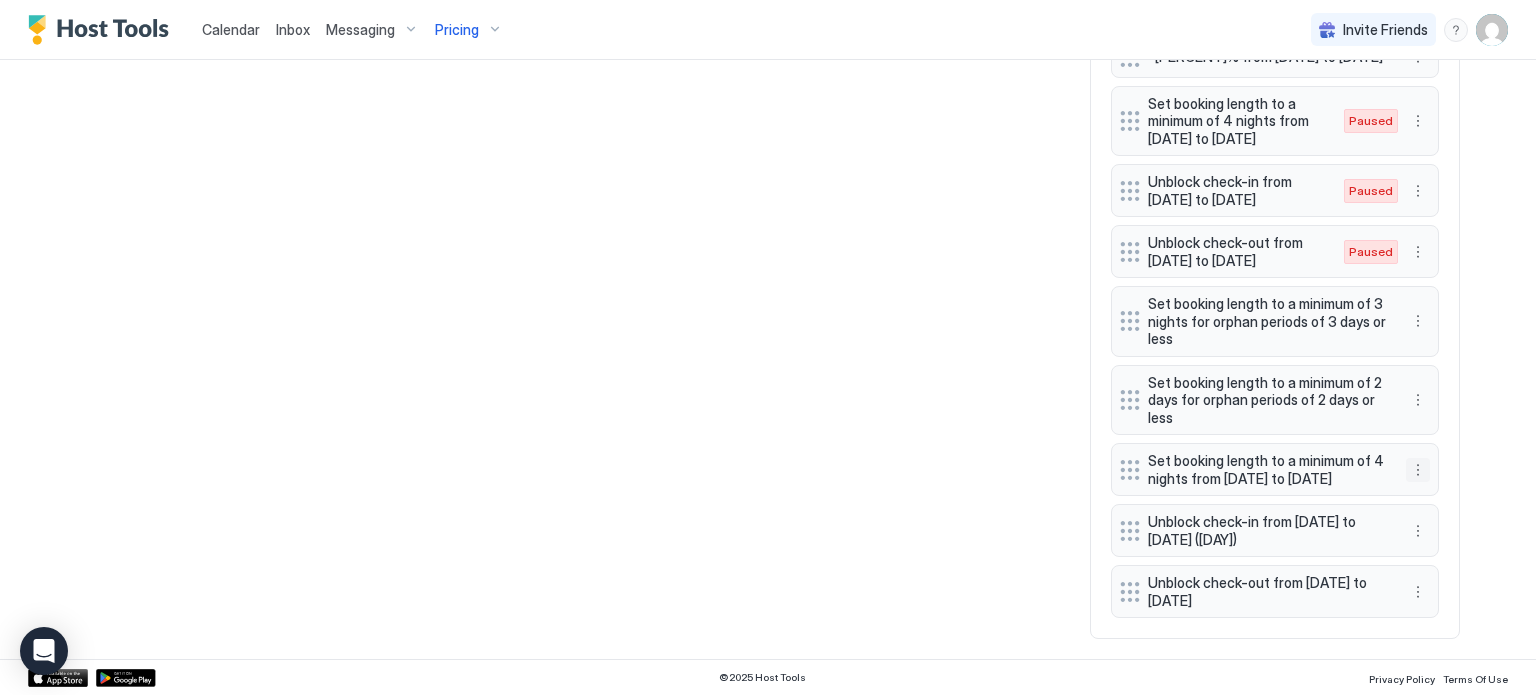 click at bounding box center [1418, 470] 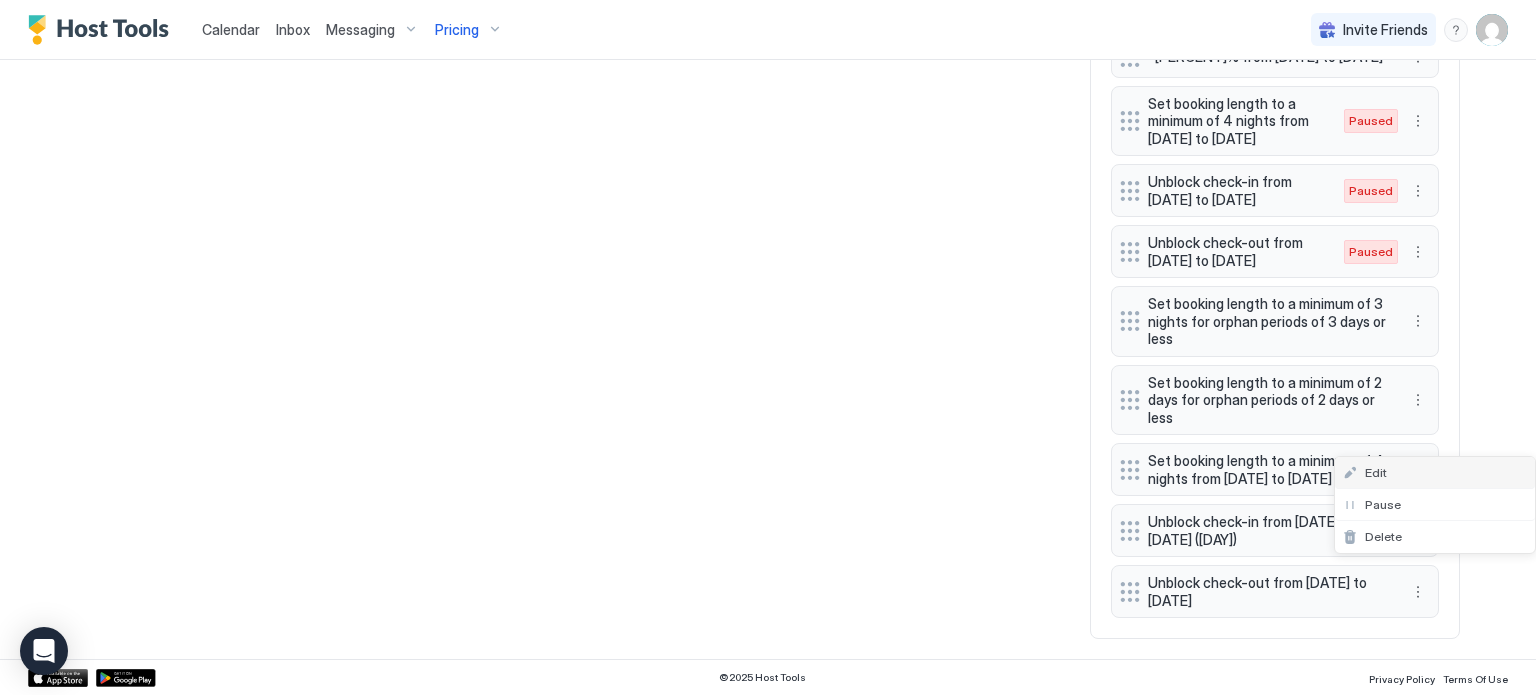 click on "Edit" at bounding box center [1435, 473] 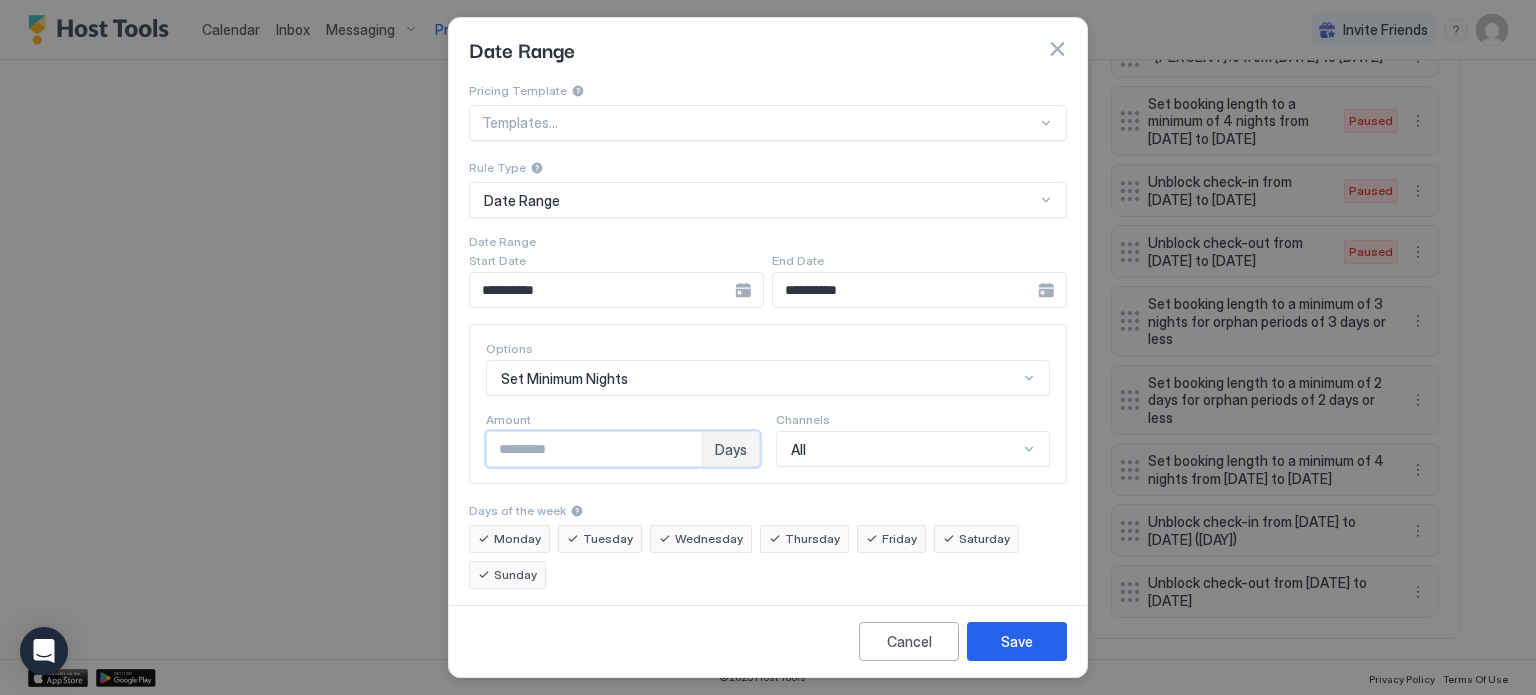 click on "*" at bounding box center [594, 449] 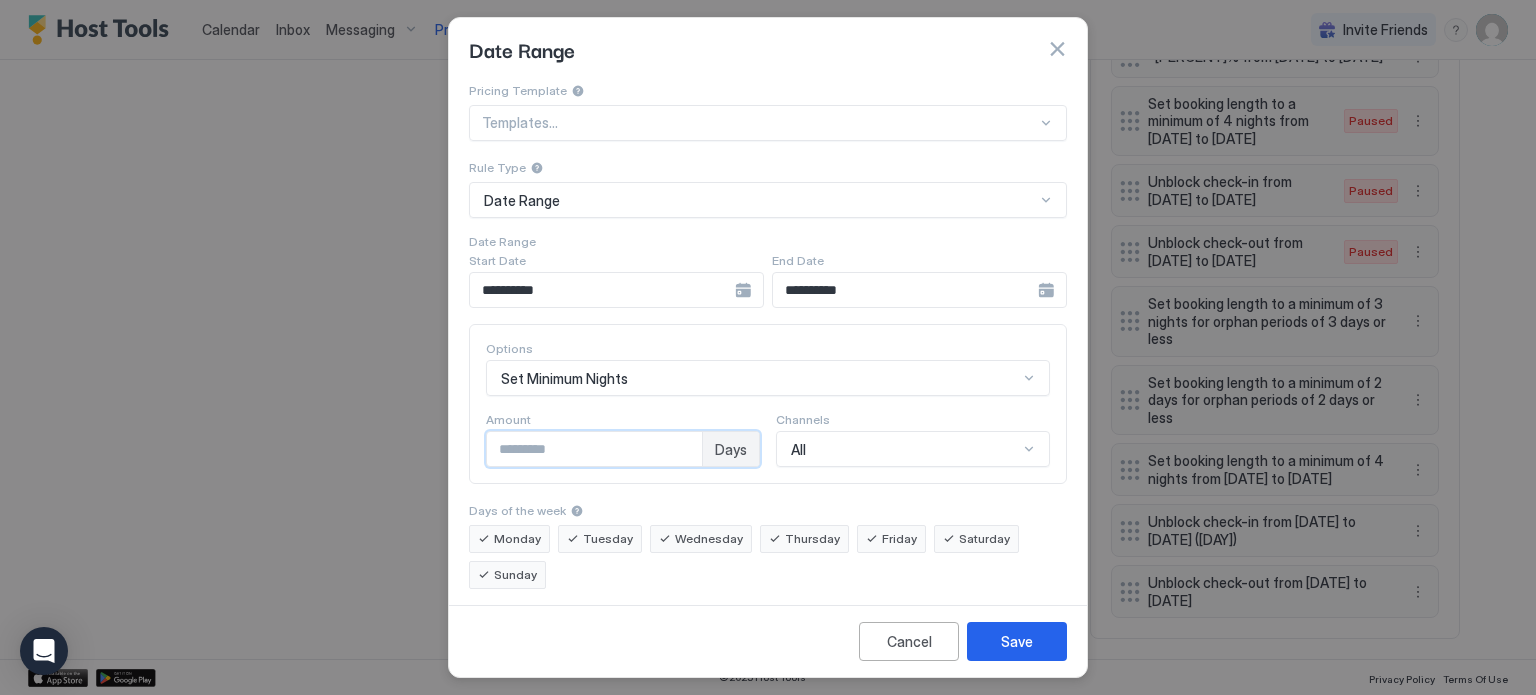 type on "*" 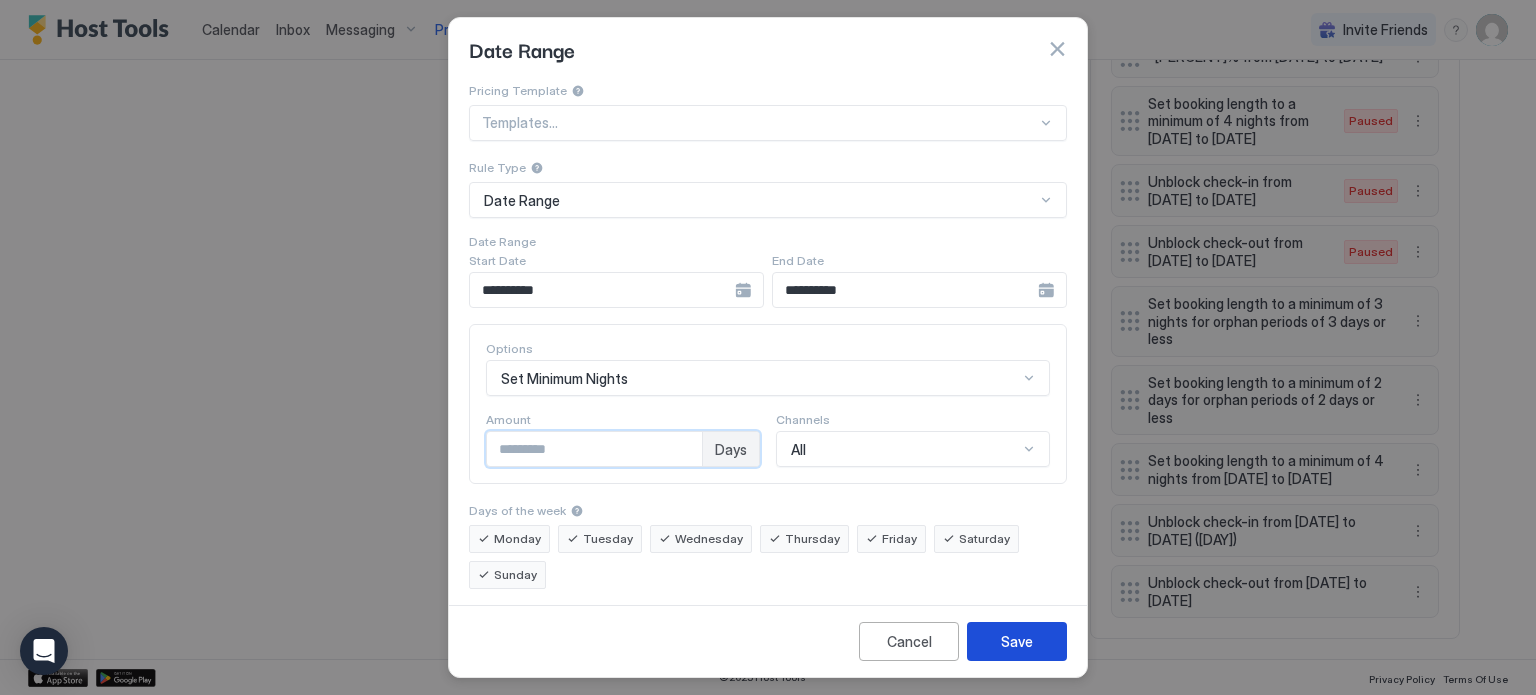 type on "*" 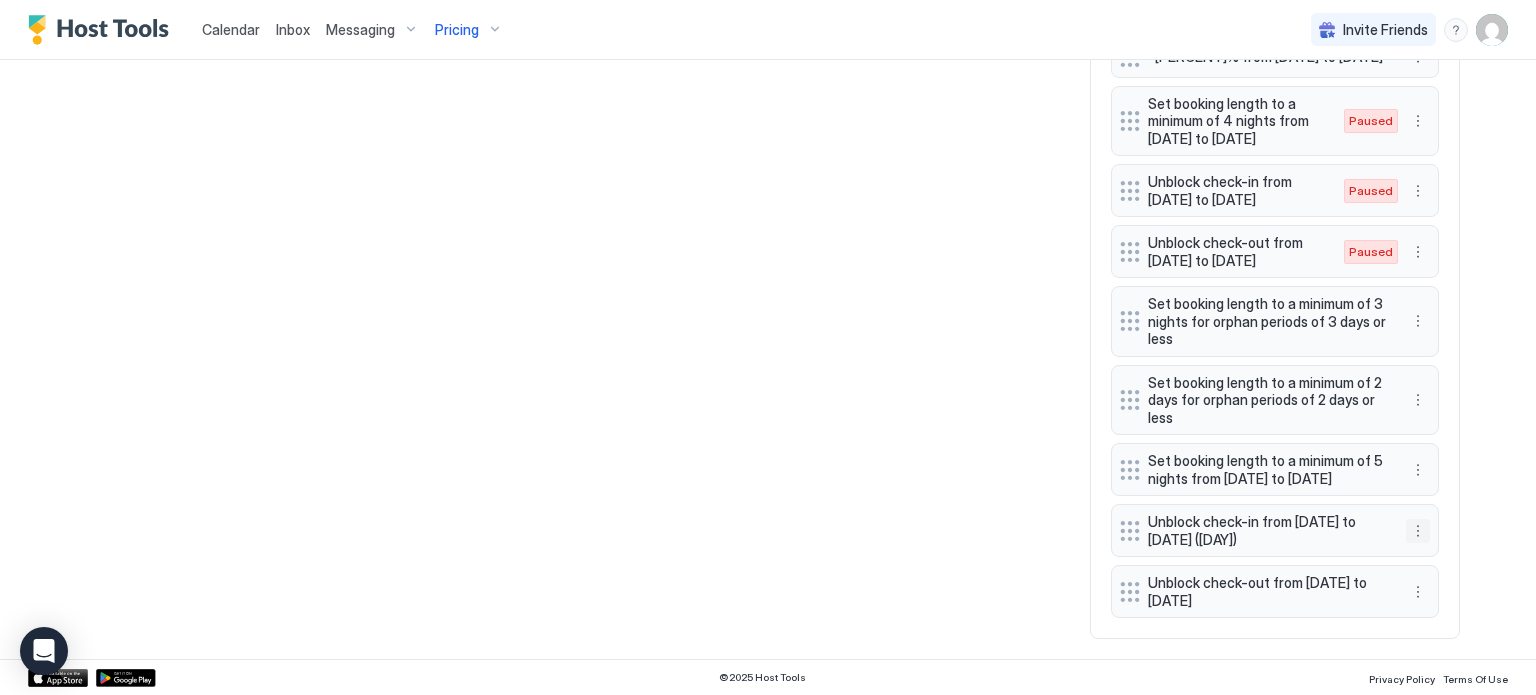 click at bounding box center [1418, 531] 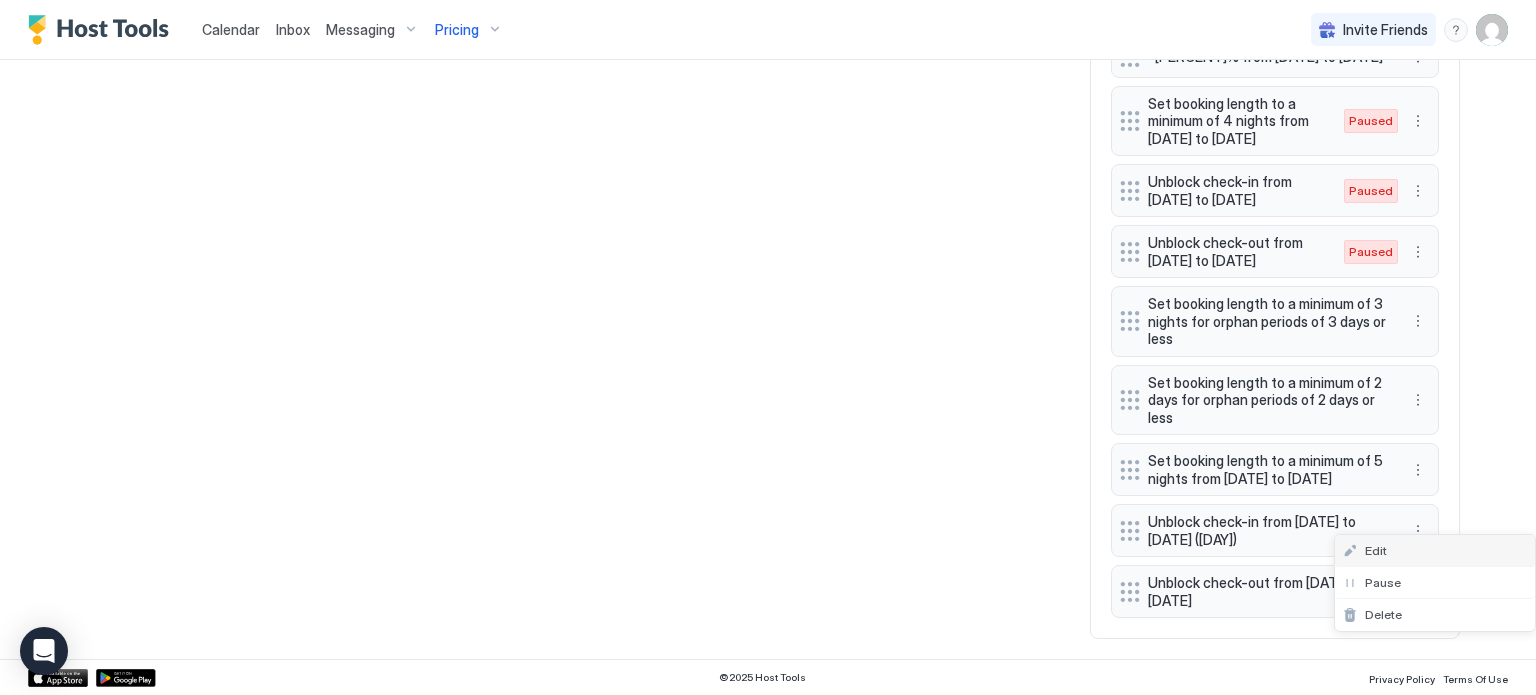 click on "Edit" at bounding box center (1435, 551) 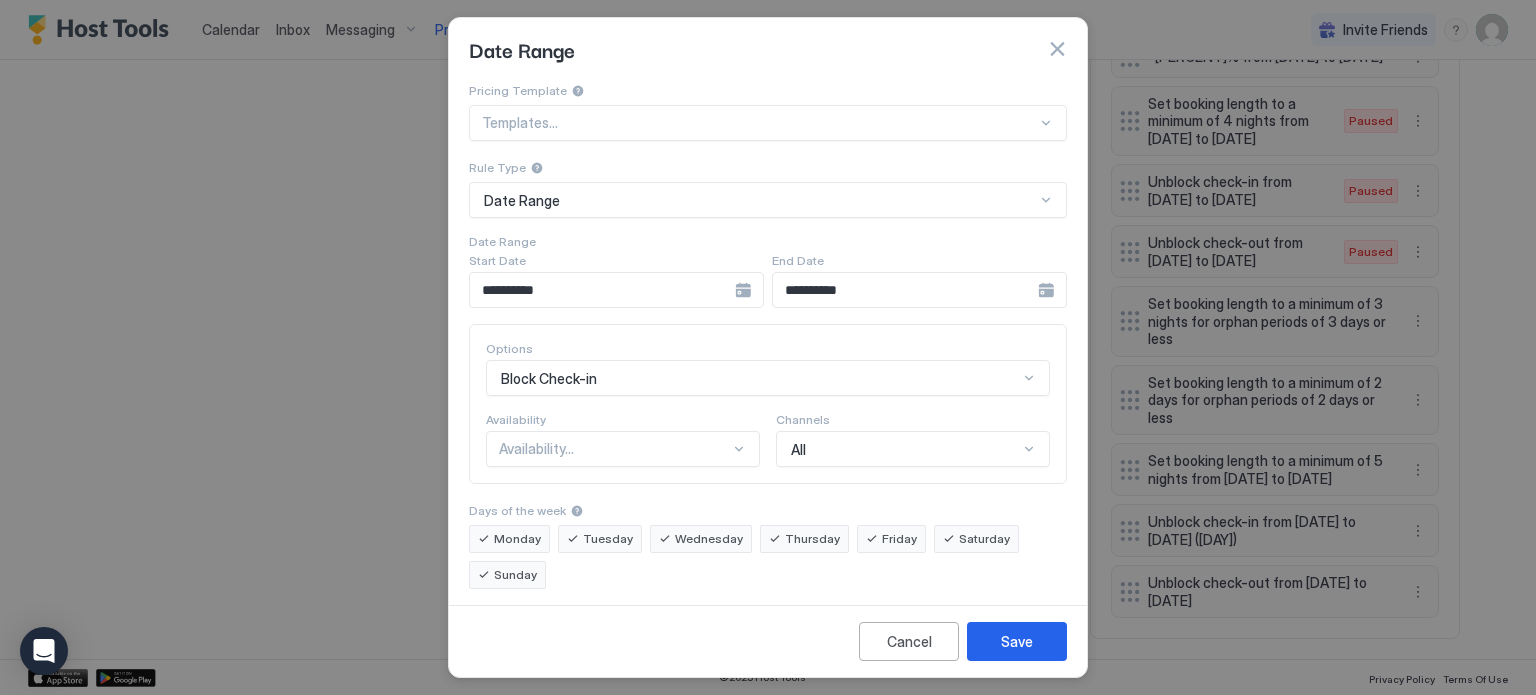 click on "Options Block Check-in Availability Availability... Channels All" at bounding box center (768, 404) 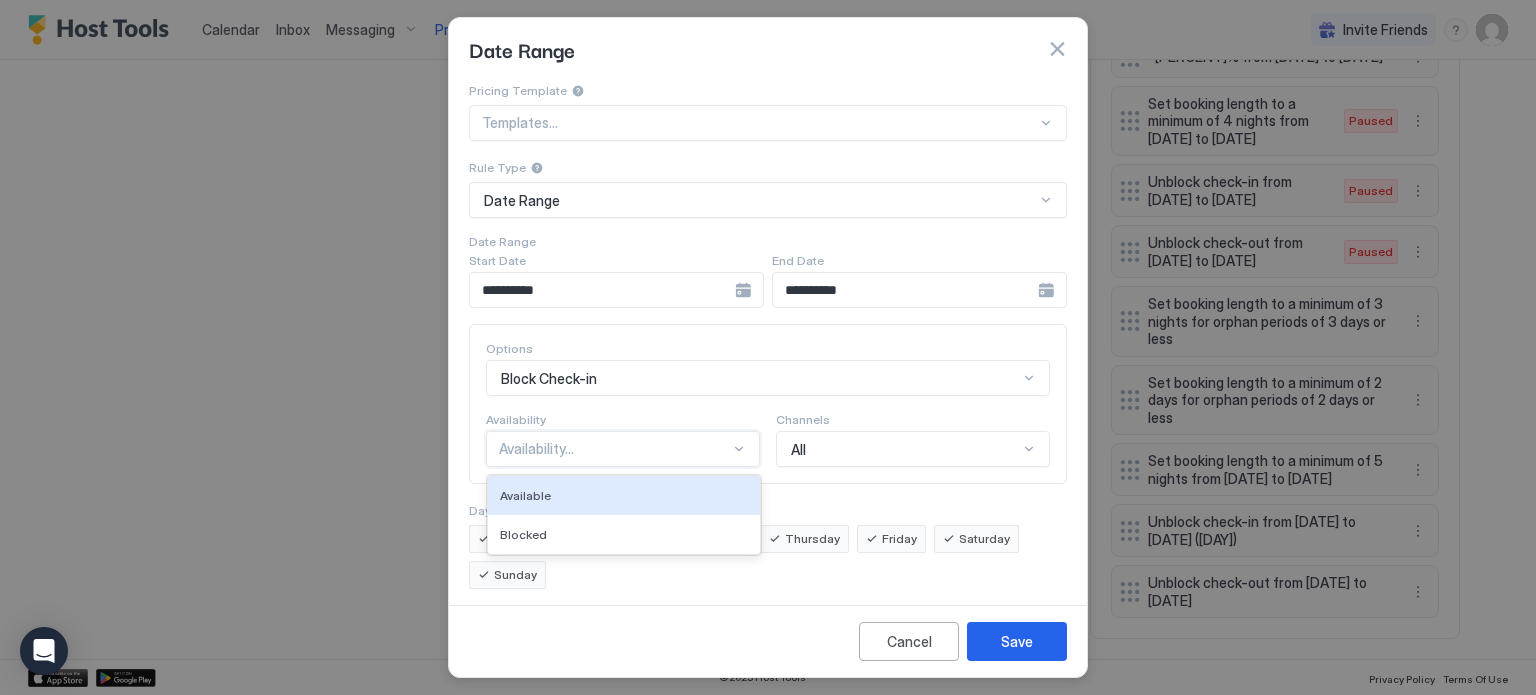 scroll, scrollTop: 8, scrollLeft: 0, axis: vertical 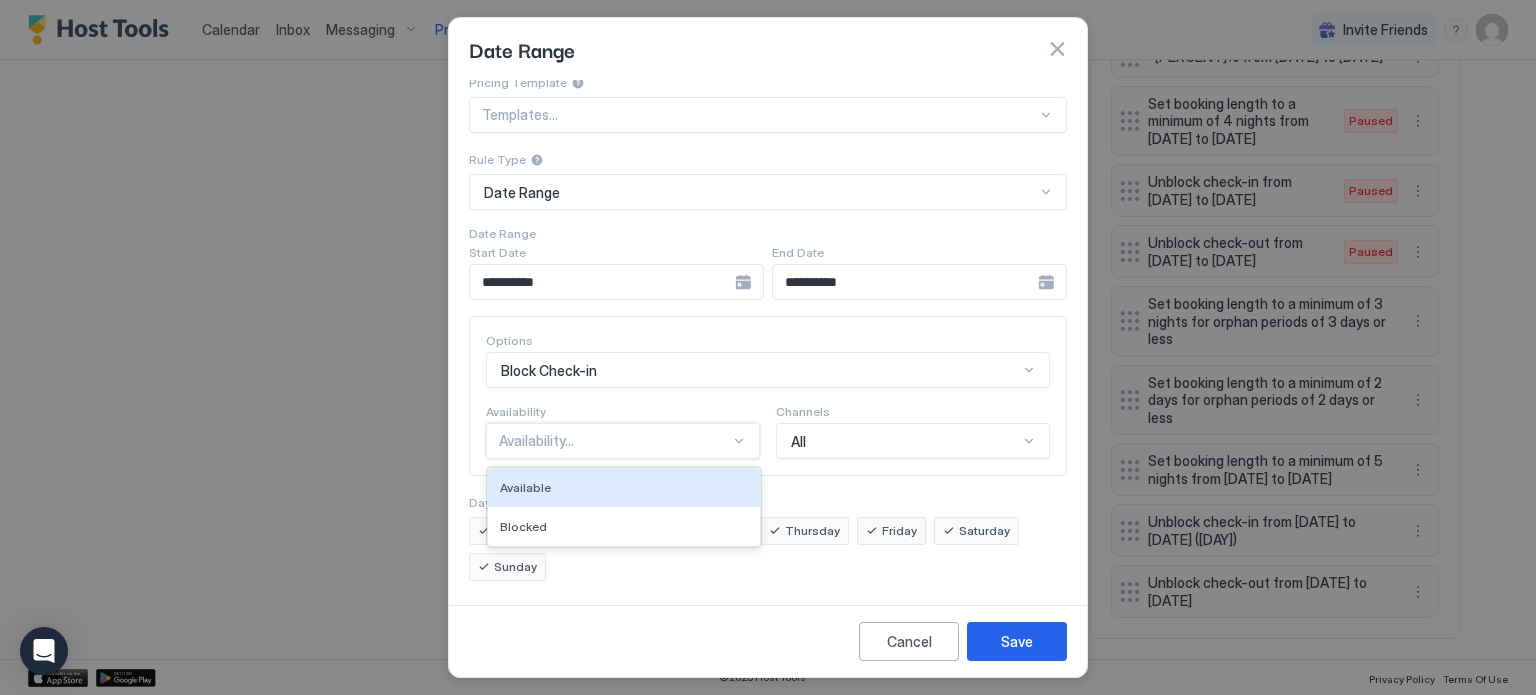 click on "Available" at bounding box center [624, 487] 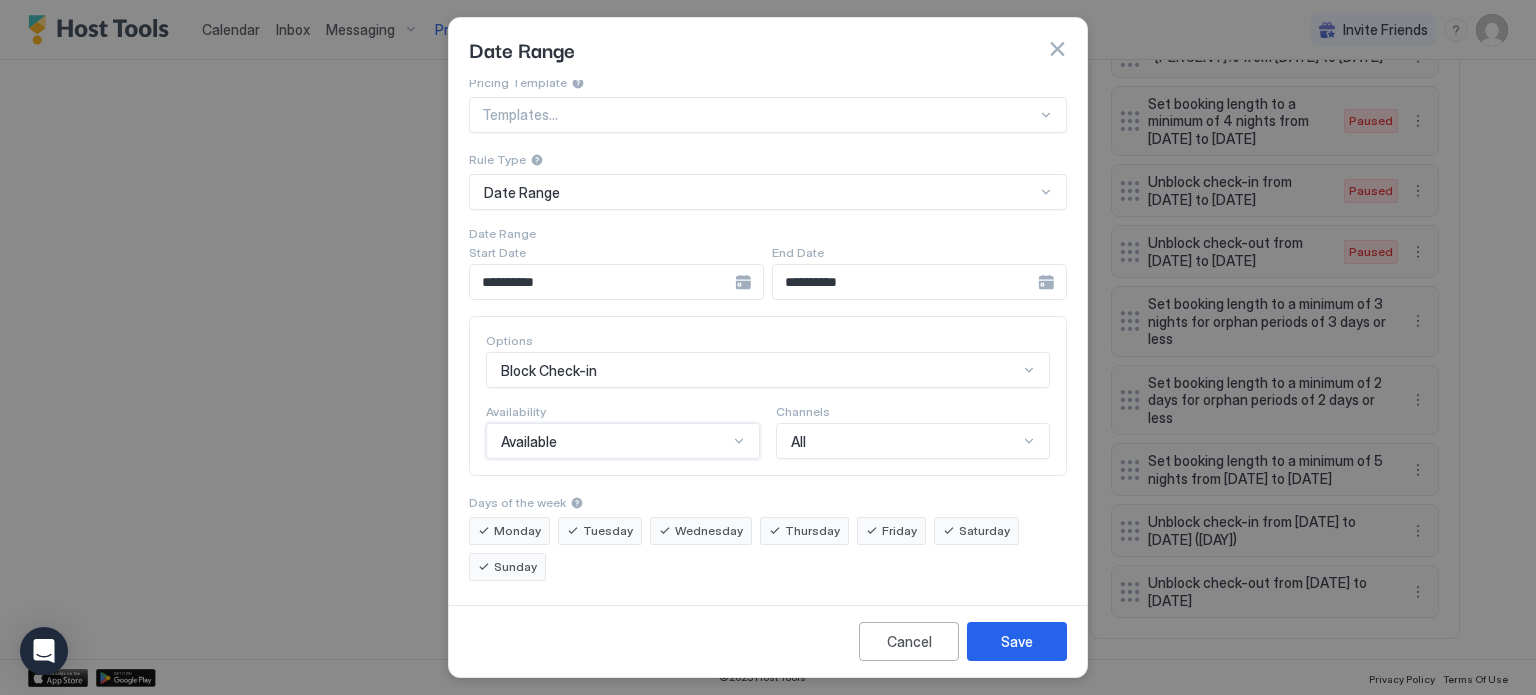 click on "Saturday" at bounding box center [984, 531] 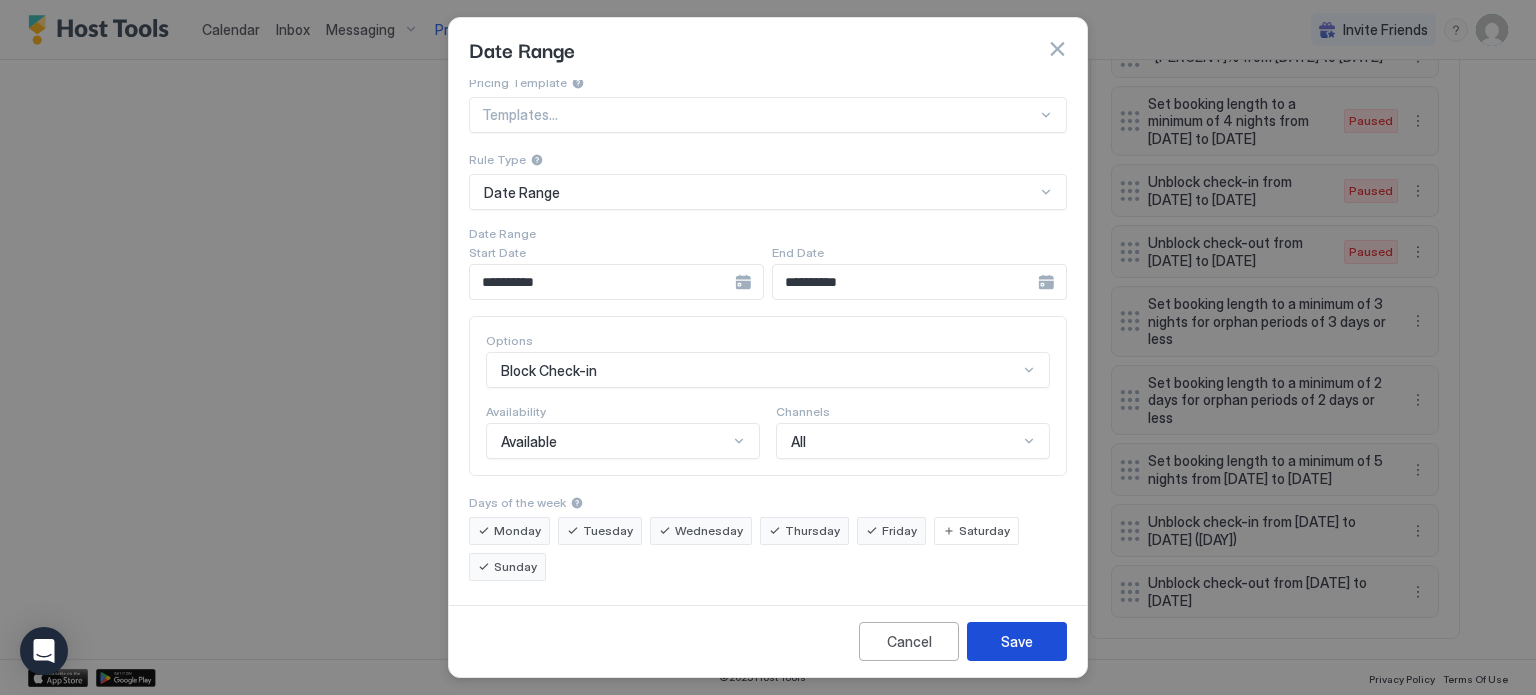 click on "Save" at bounding box center [1017, 641] 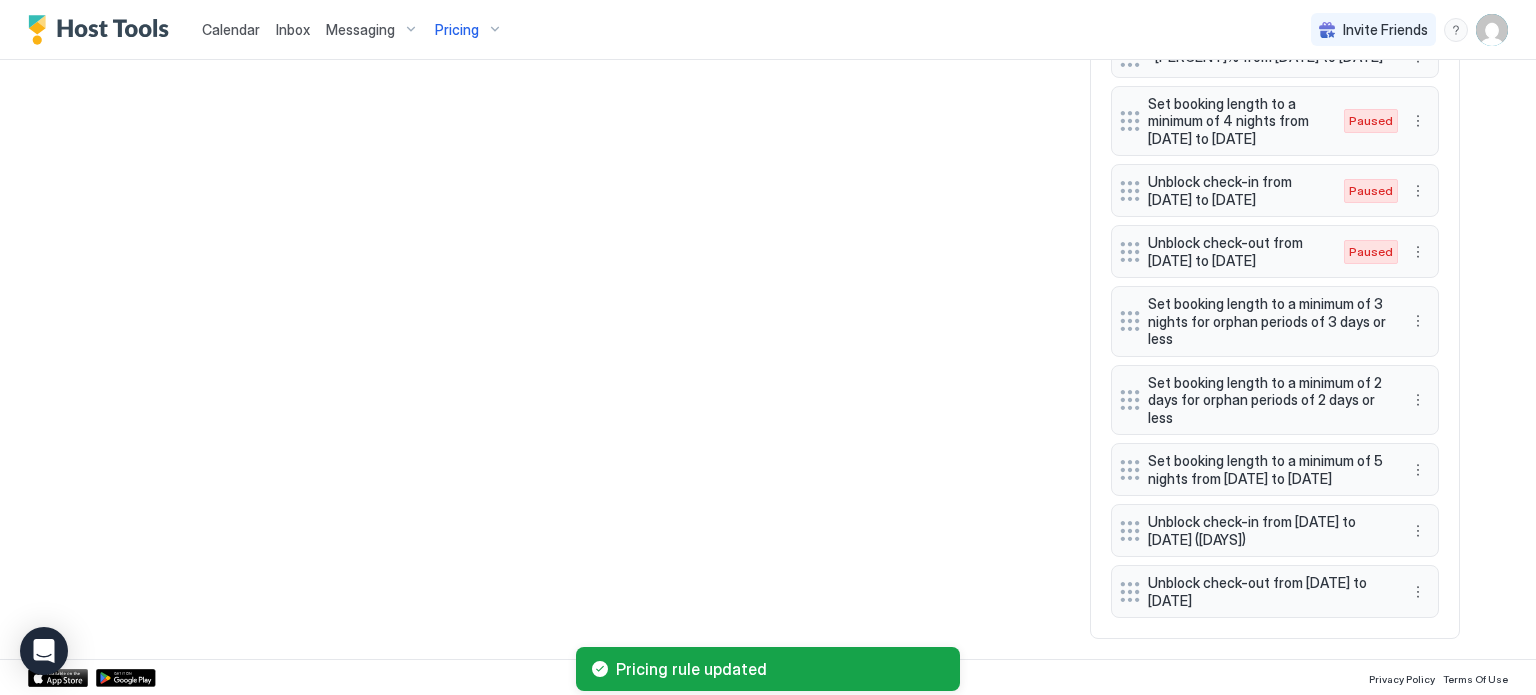 click on "Unblock check-in from [DATE] to [DATE] ([DAYS])" at bounding box center (1267, 530) 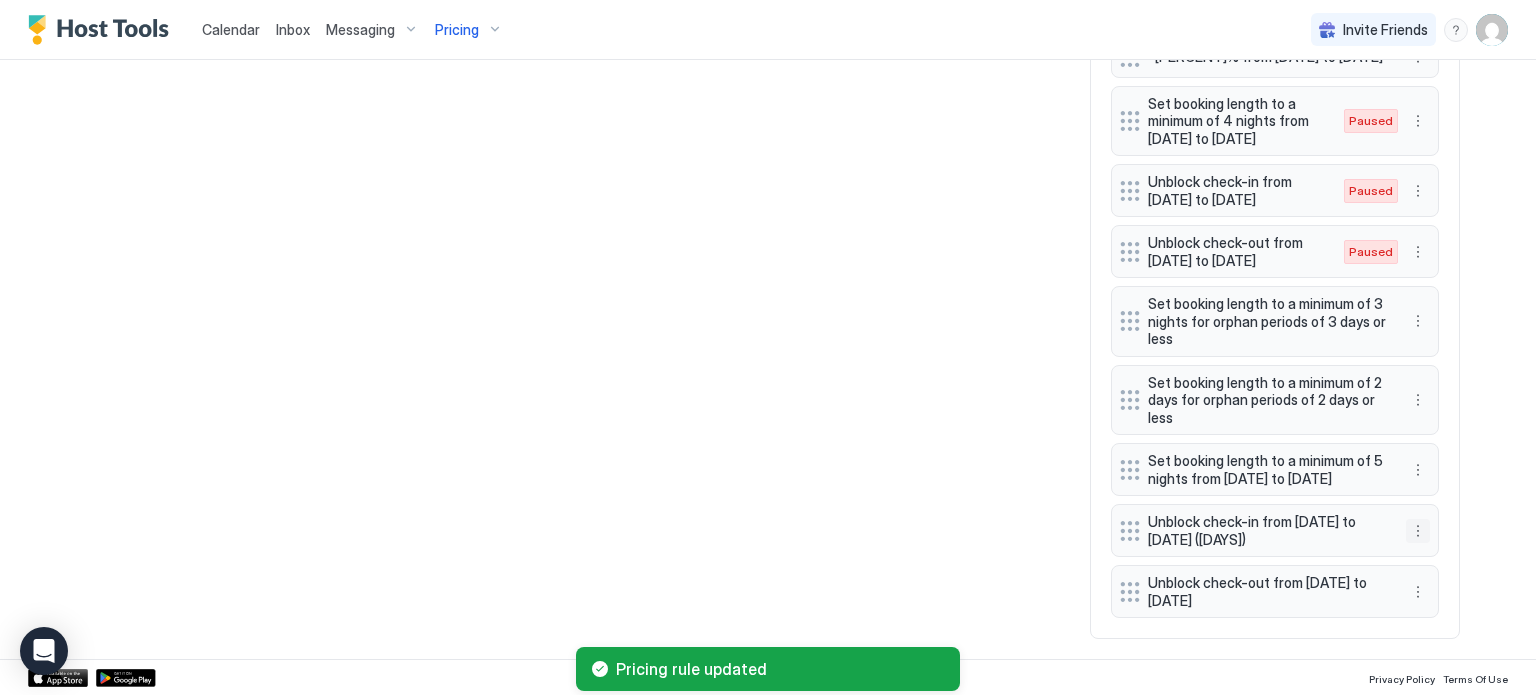 click at bounding box center [1418, 531] 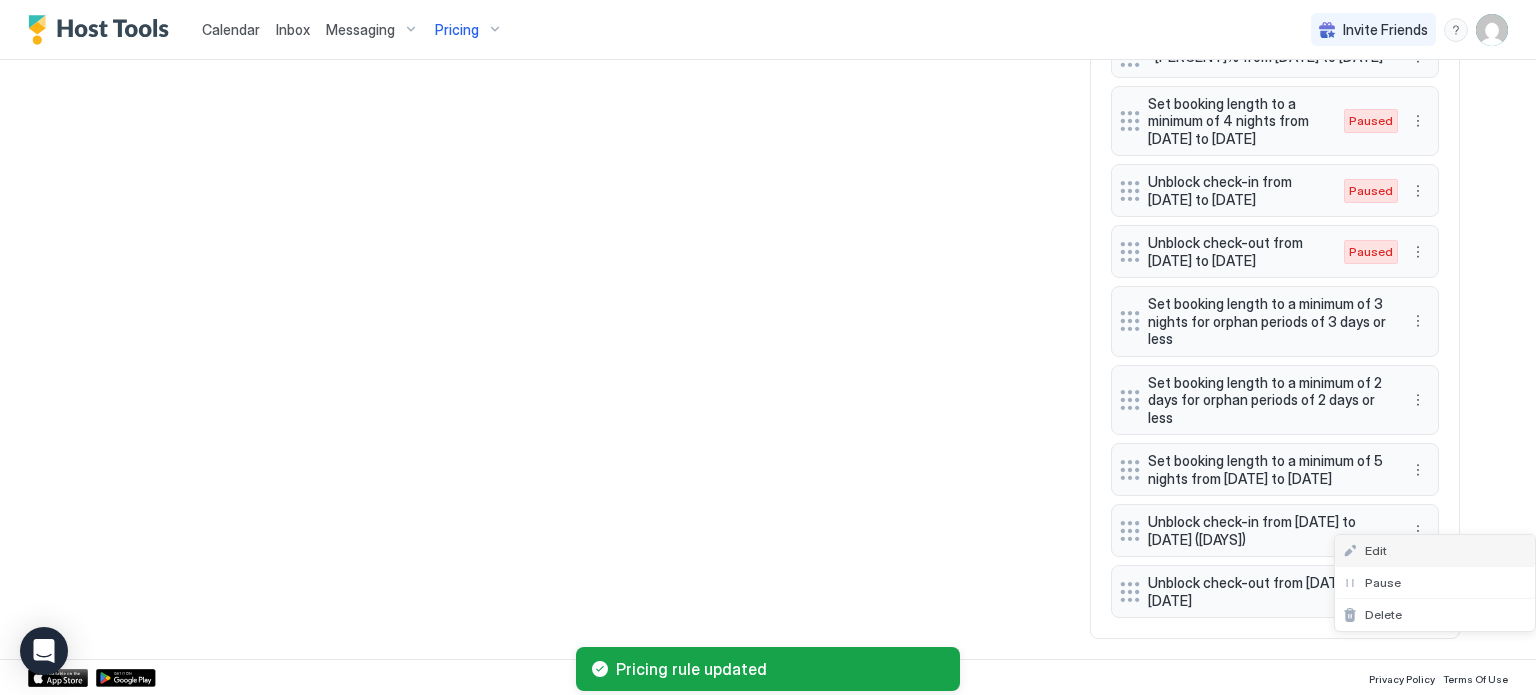 click on "Edit" at bounding box center [1435, 551] 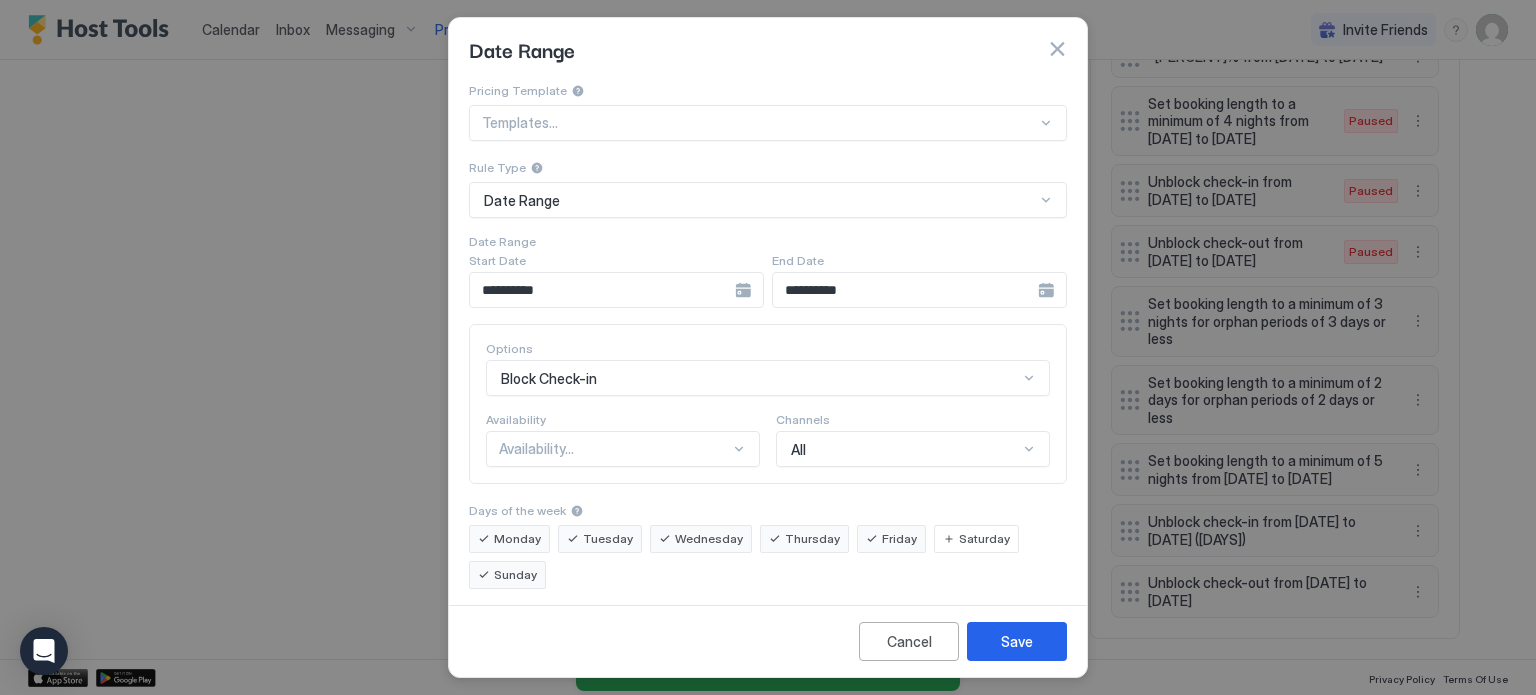 click on "Saturday" at bounding box center (984, 539) 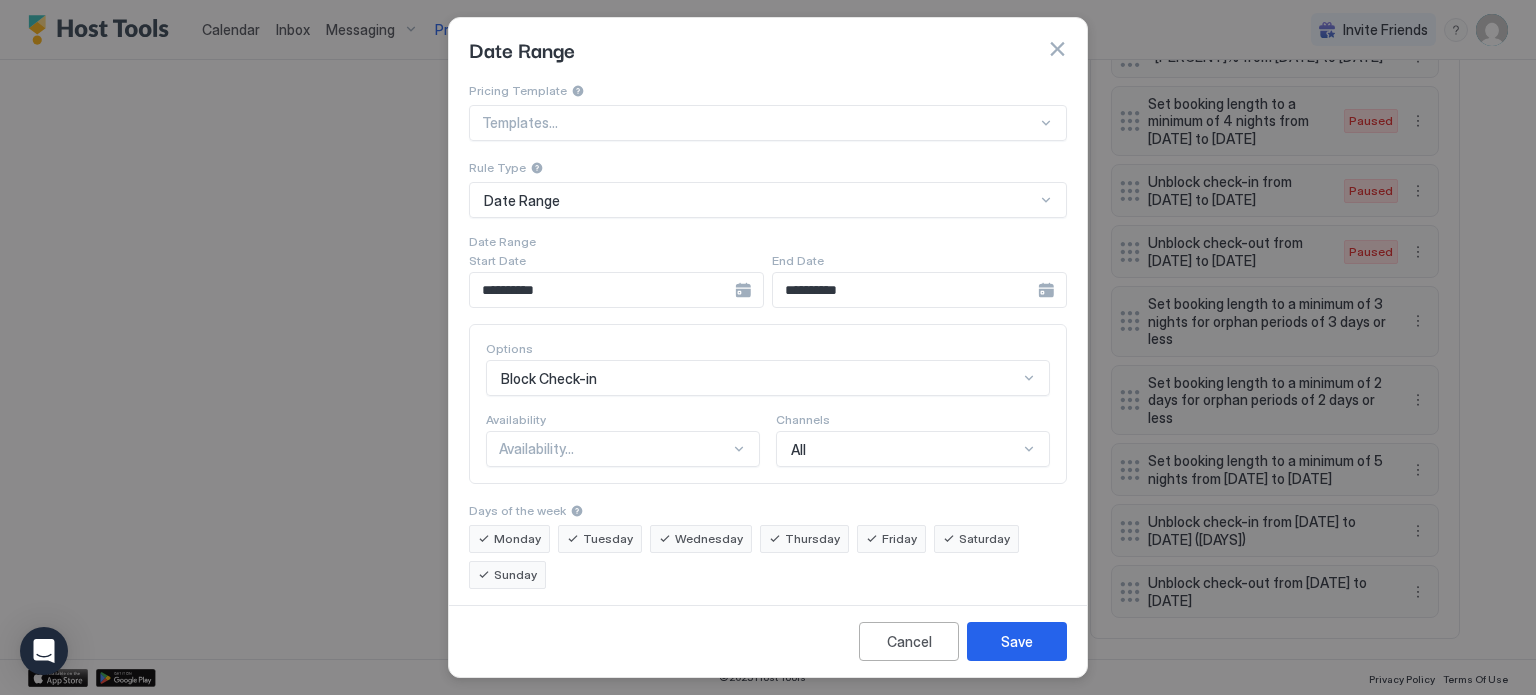 click on "Monday" at bounding box center [517, 539] 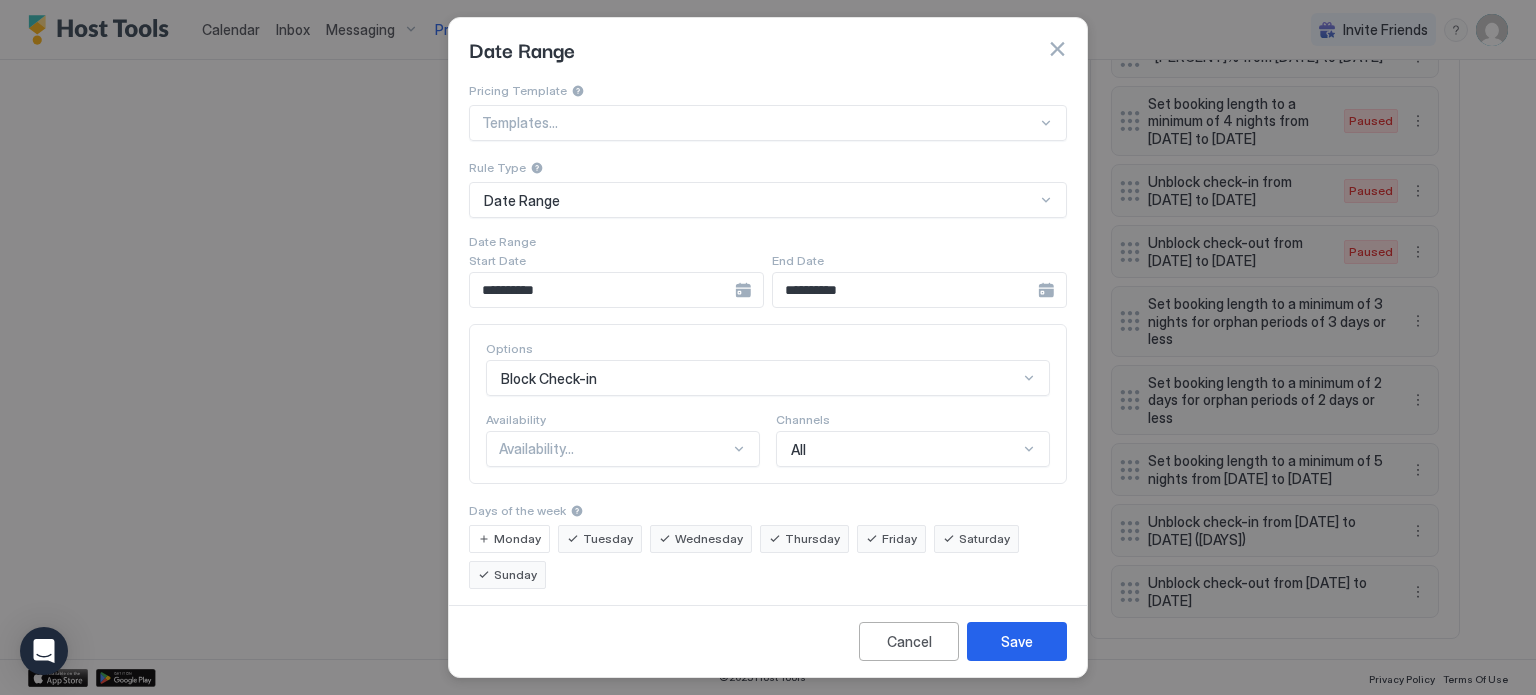click on "Tuesday" at bounding box center [600, 539] 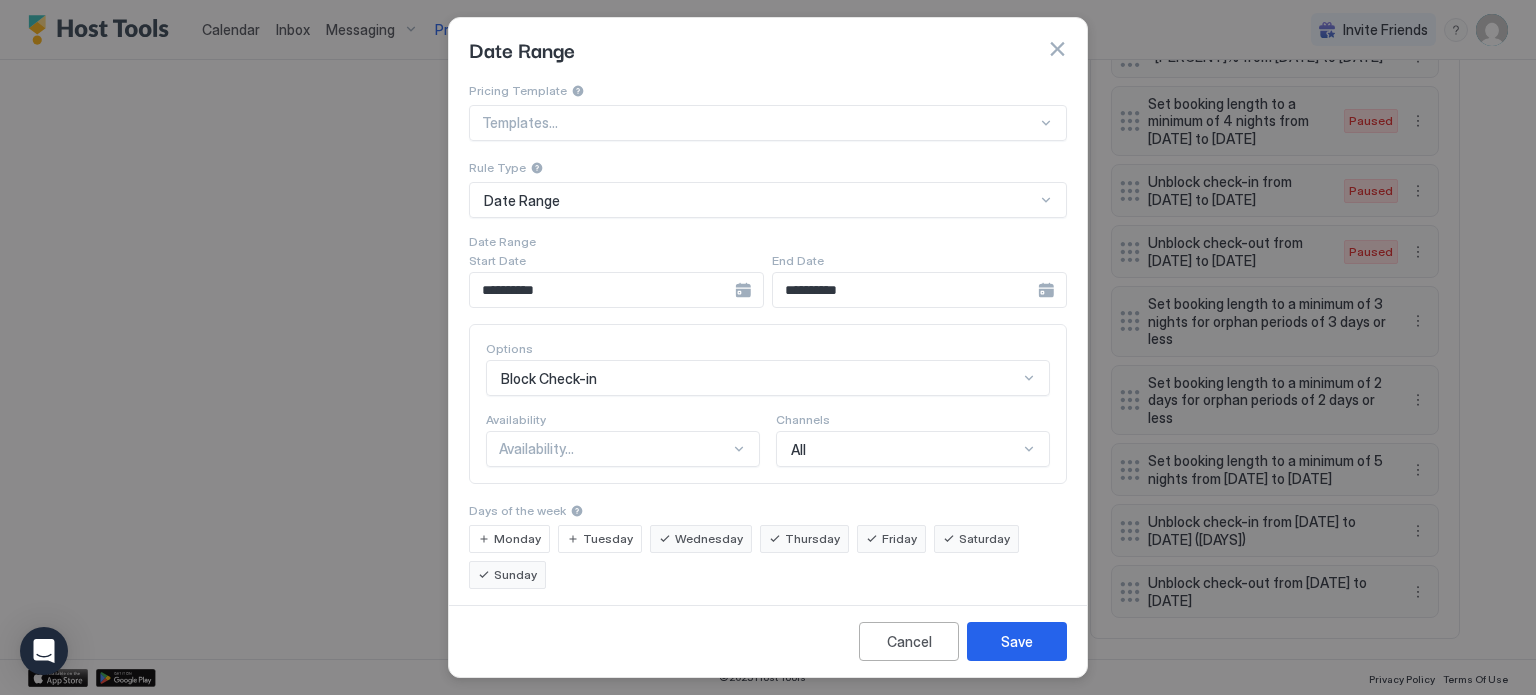click on "Wednesday" at bounding box center (709, 539) 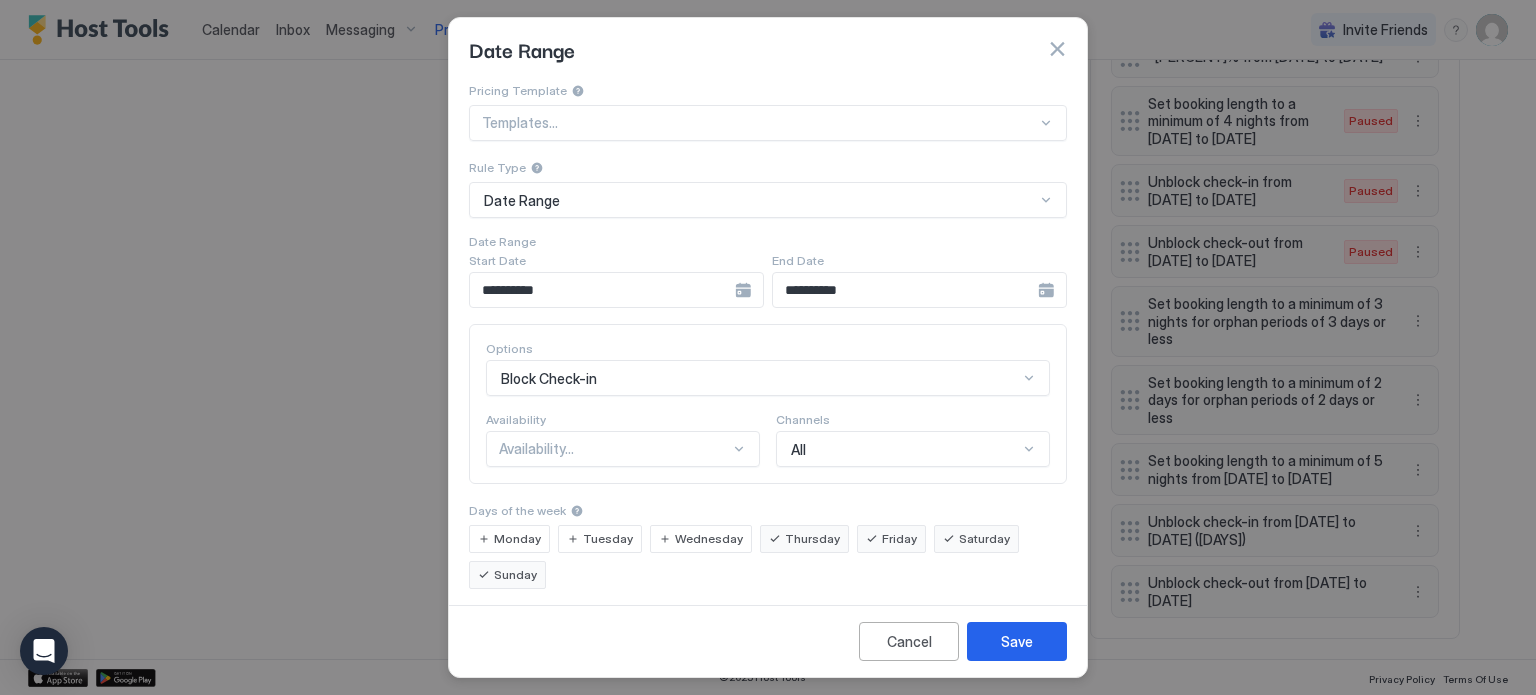 click on "Thursday" at bounding box center (804, 539) 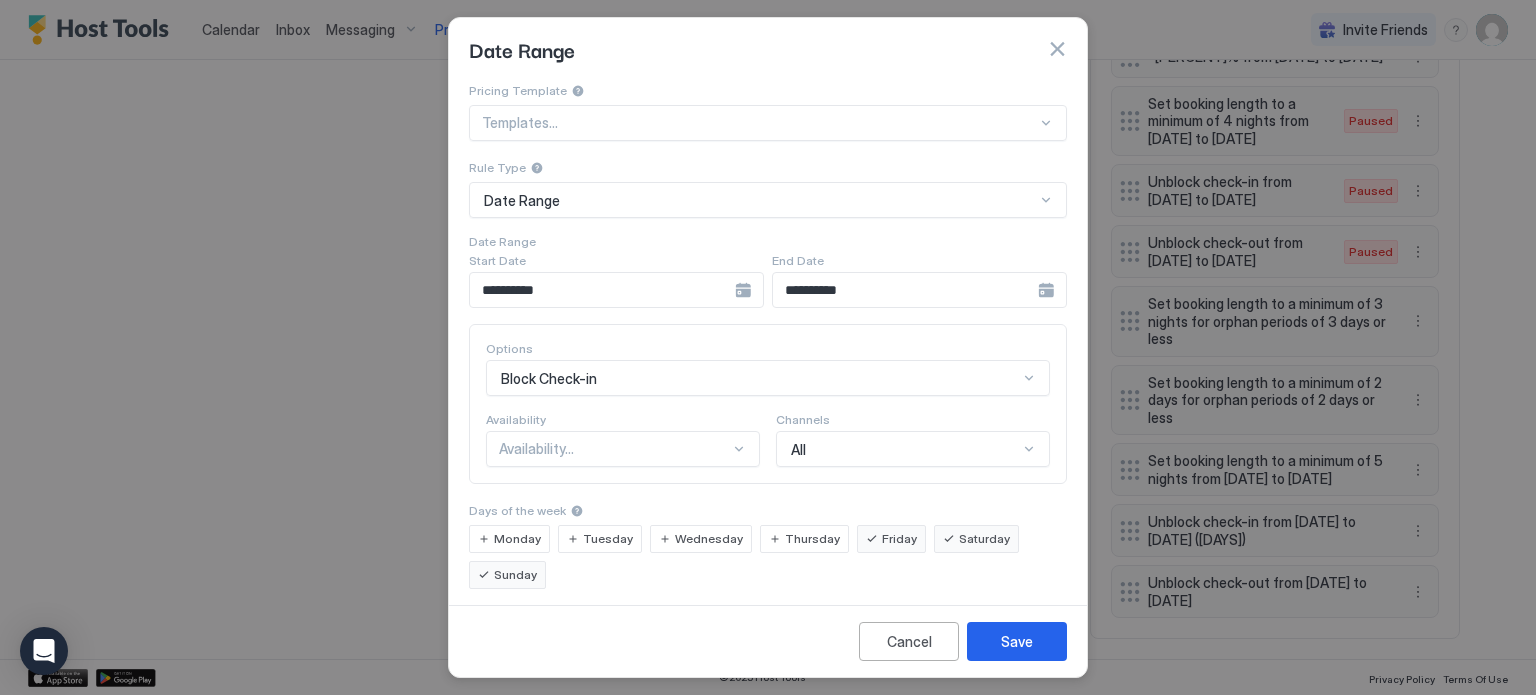 click on "Friday" at bounding box center (891, 539) 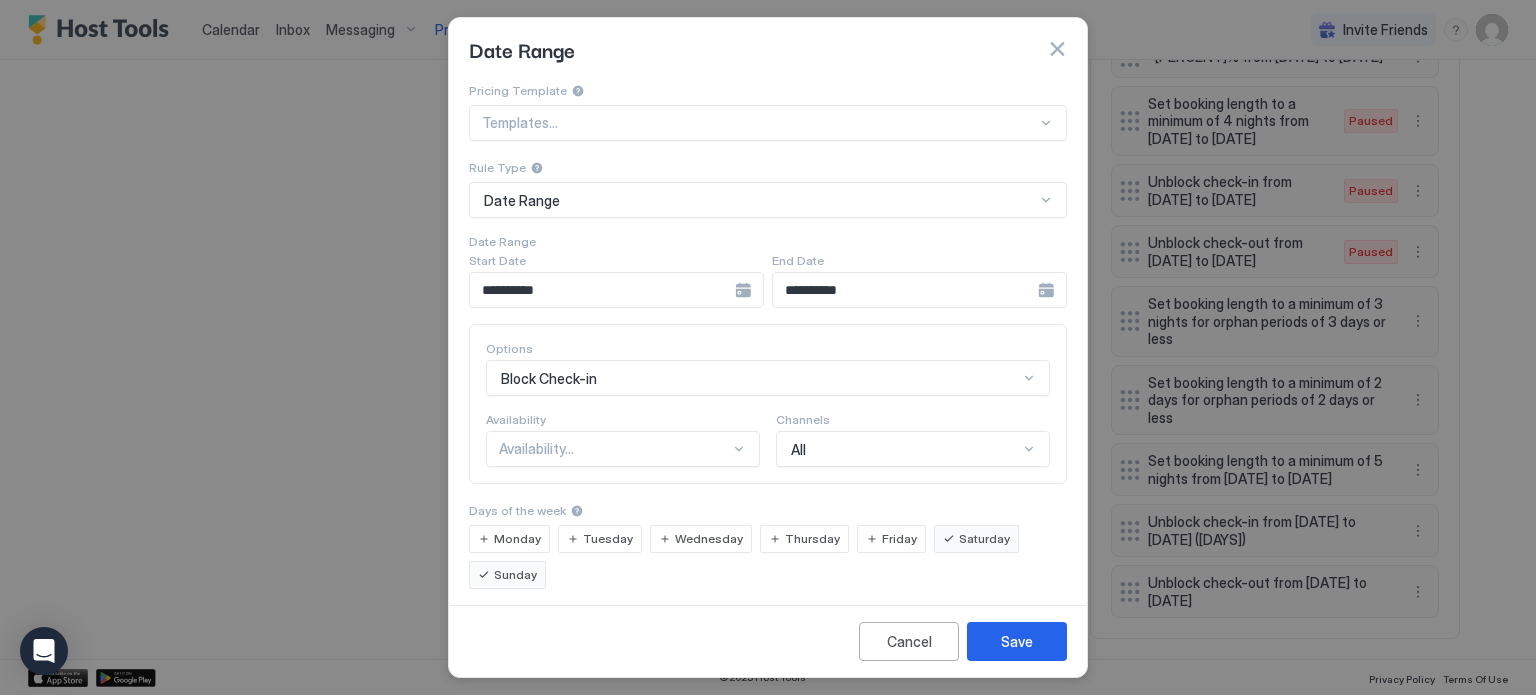 click on "Sunday" at bounding box center (515, 575) 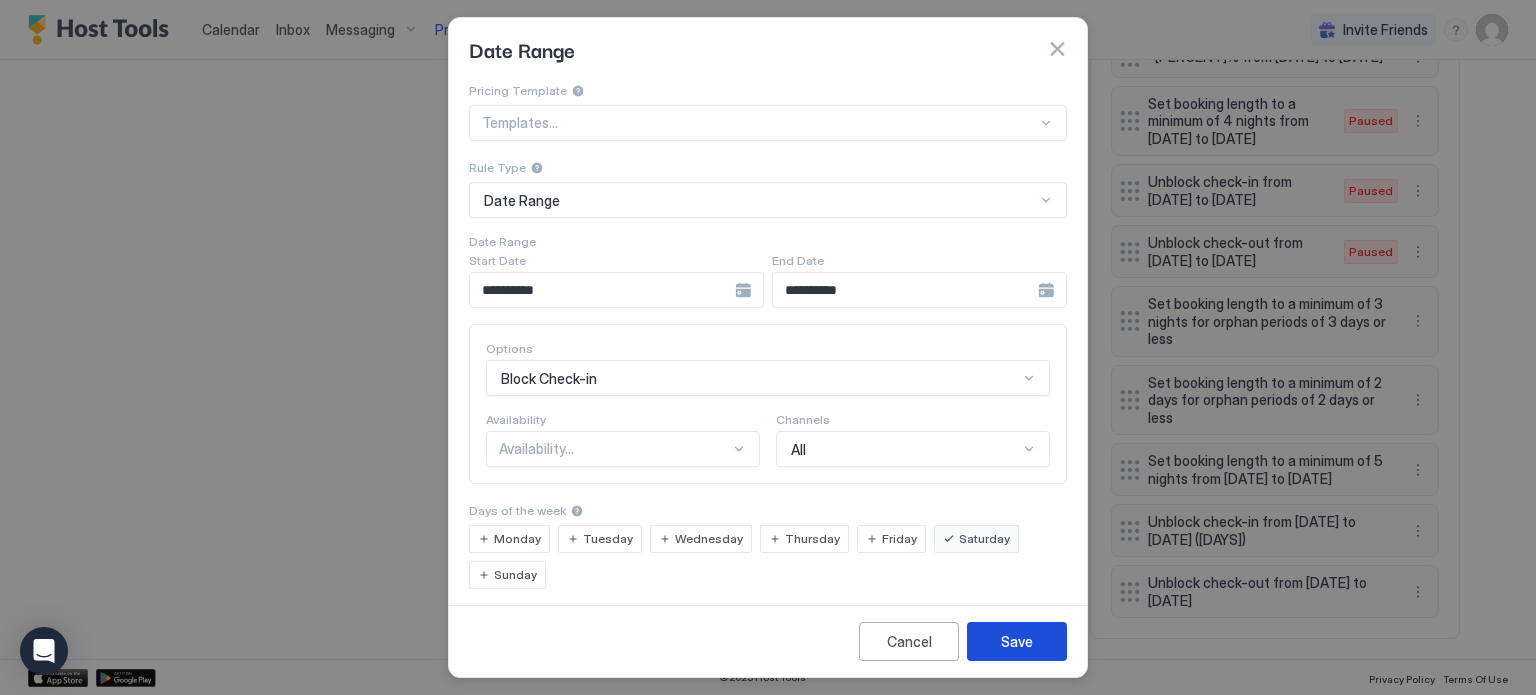 click on "Save" at bounding box center (1017, 641) 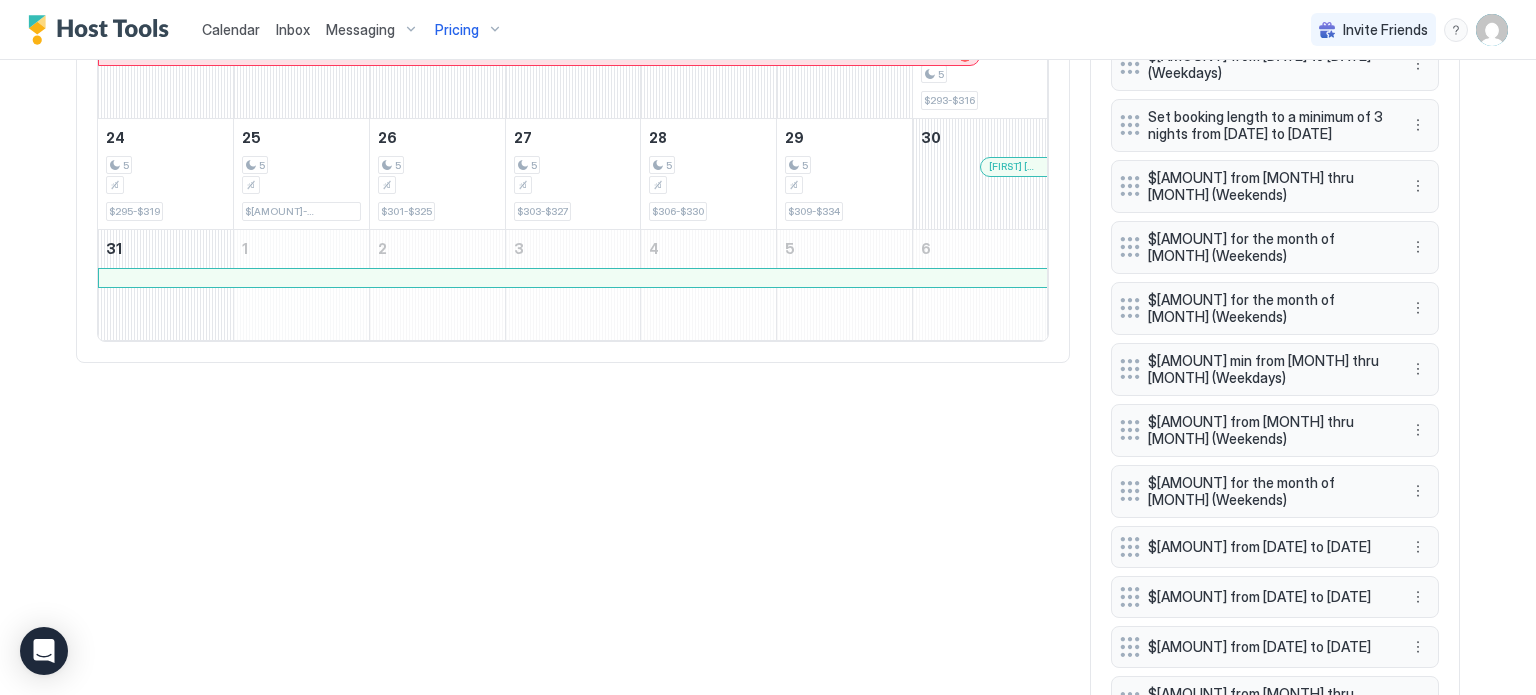 scroll, scrollTop: 970, scrollLeft: 0, axis: vertical 